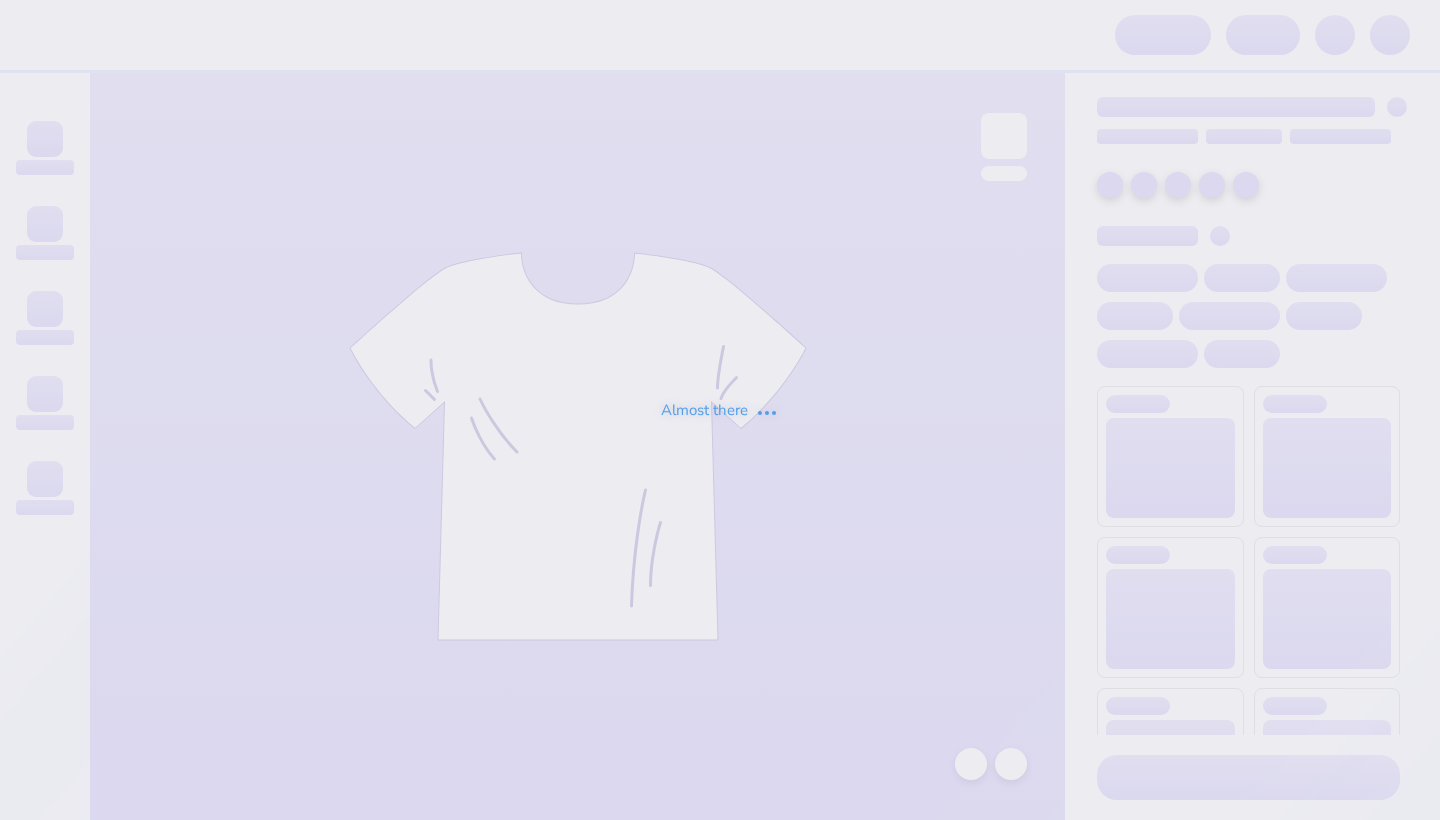 scroll, scrollTop: 0, scrollLeft: 0, axis: both 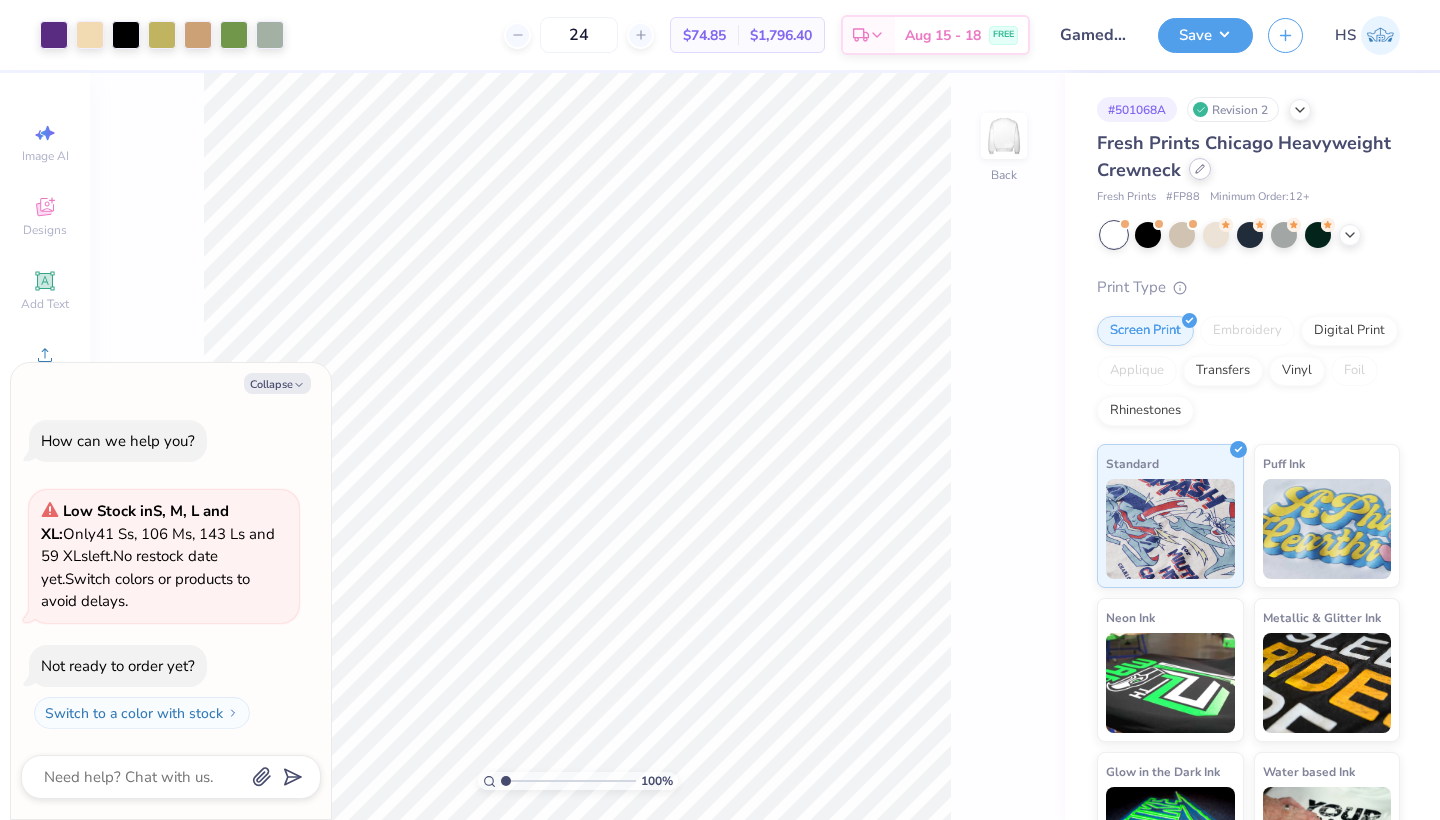 click at bounding box center (1200, 169) 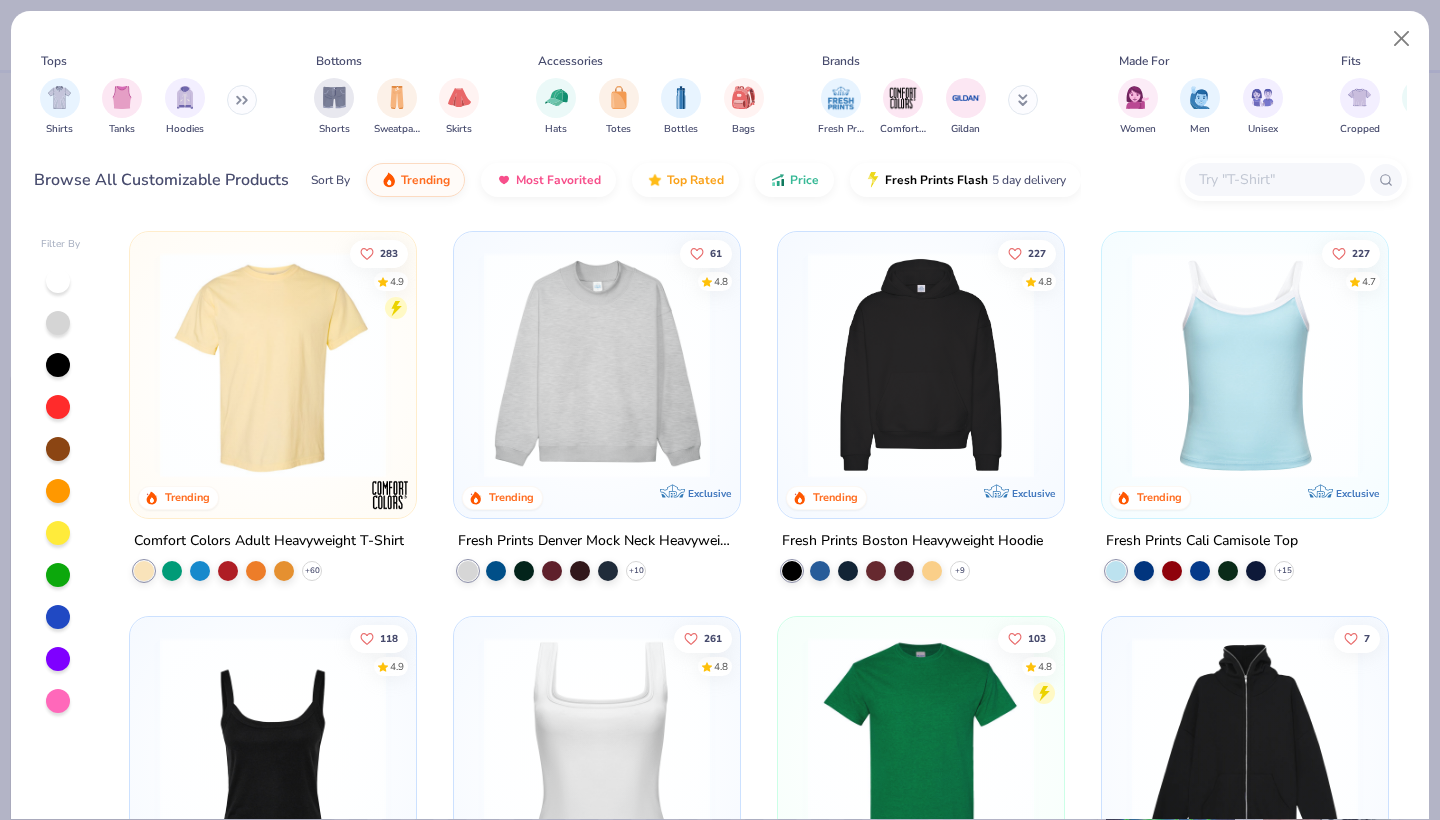 click at bounding box center [273, 365] 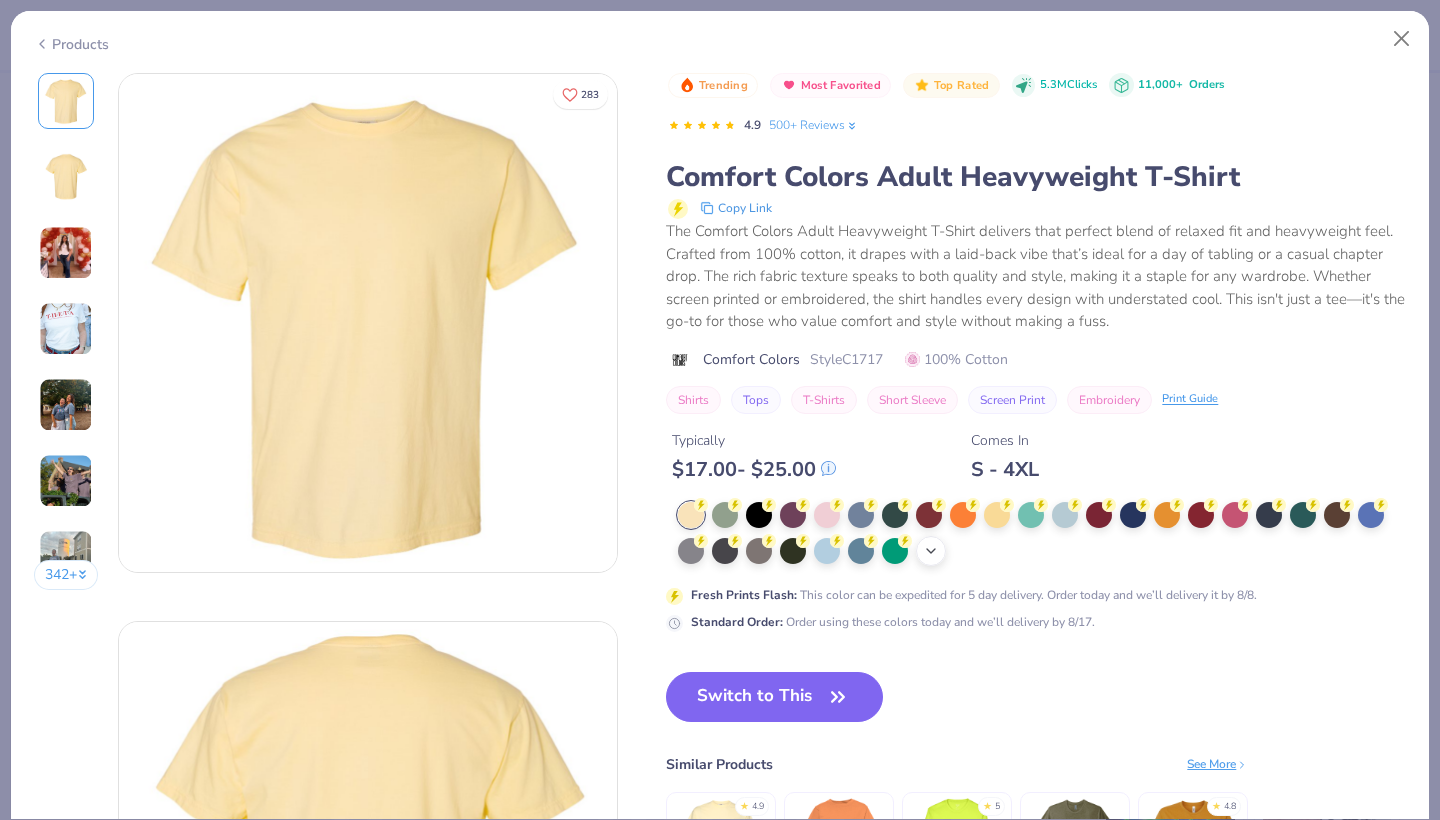 click 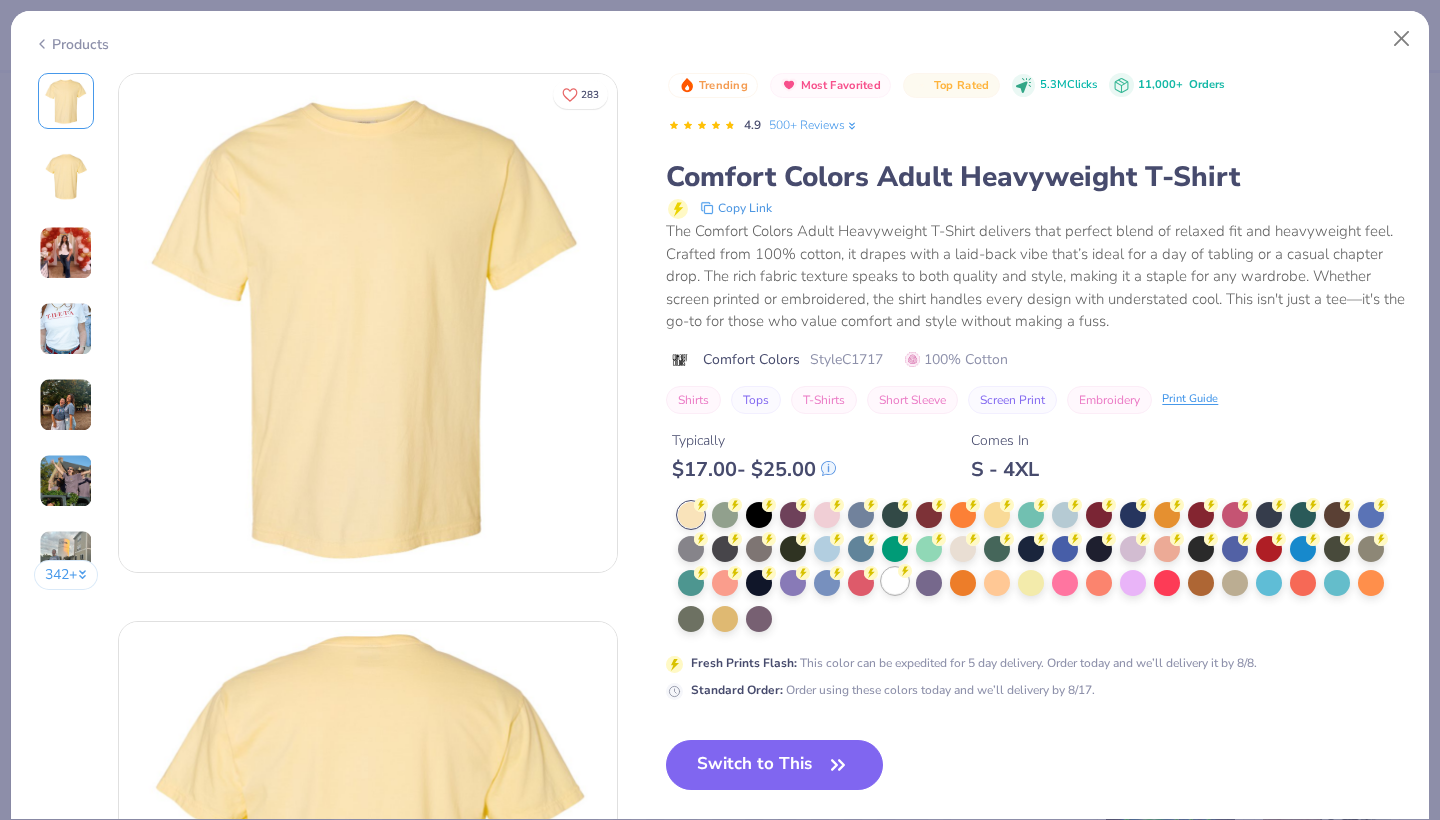 click at bounding box center [895, 581] 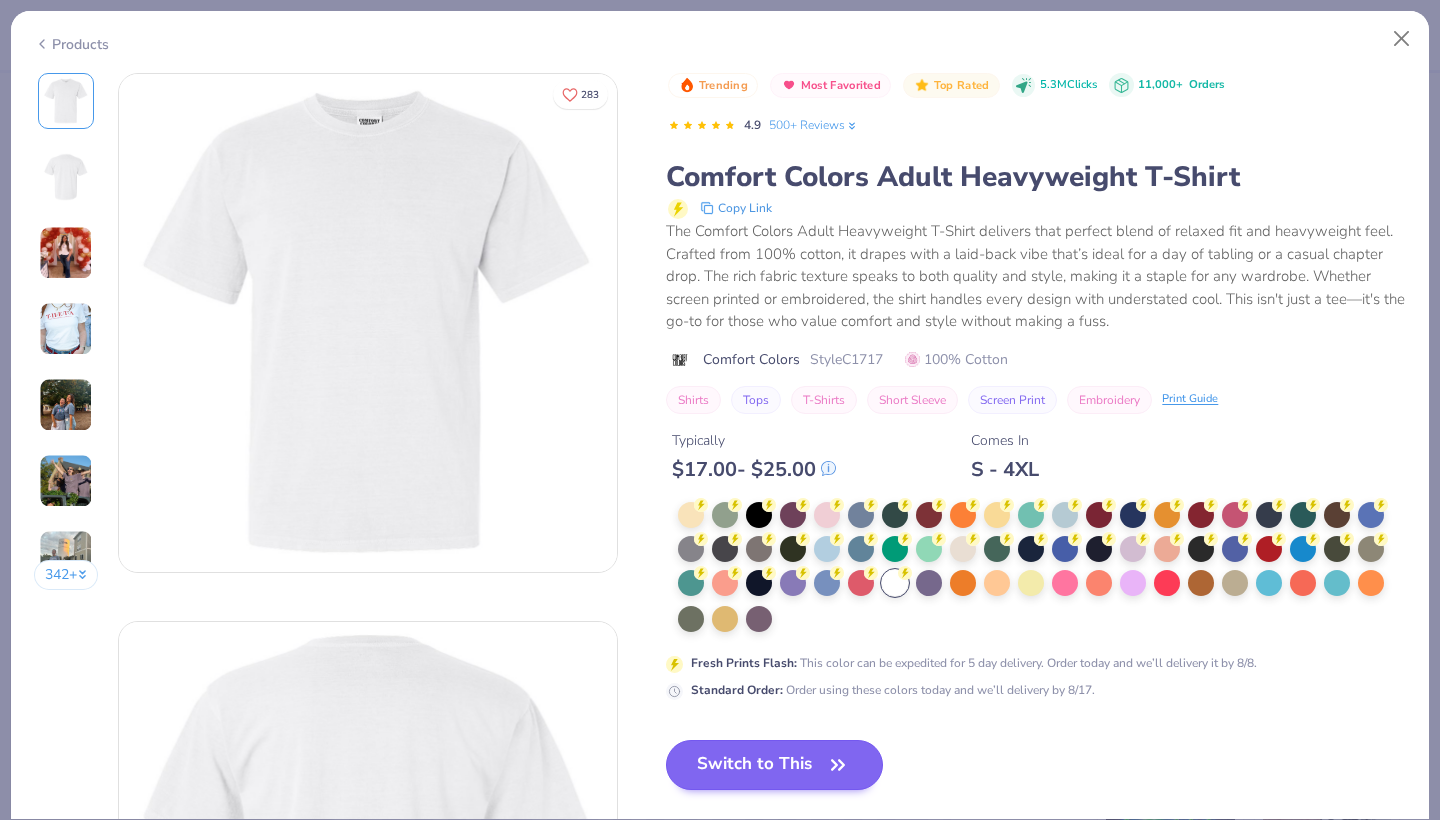 click on "Switch to This" at bounding box center [774, 765] 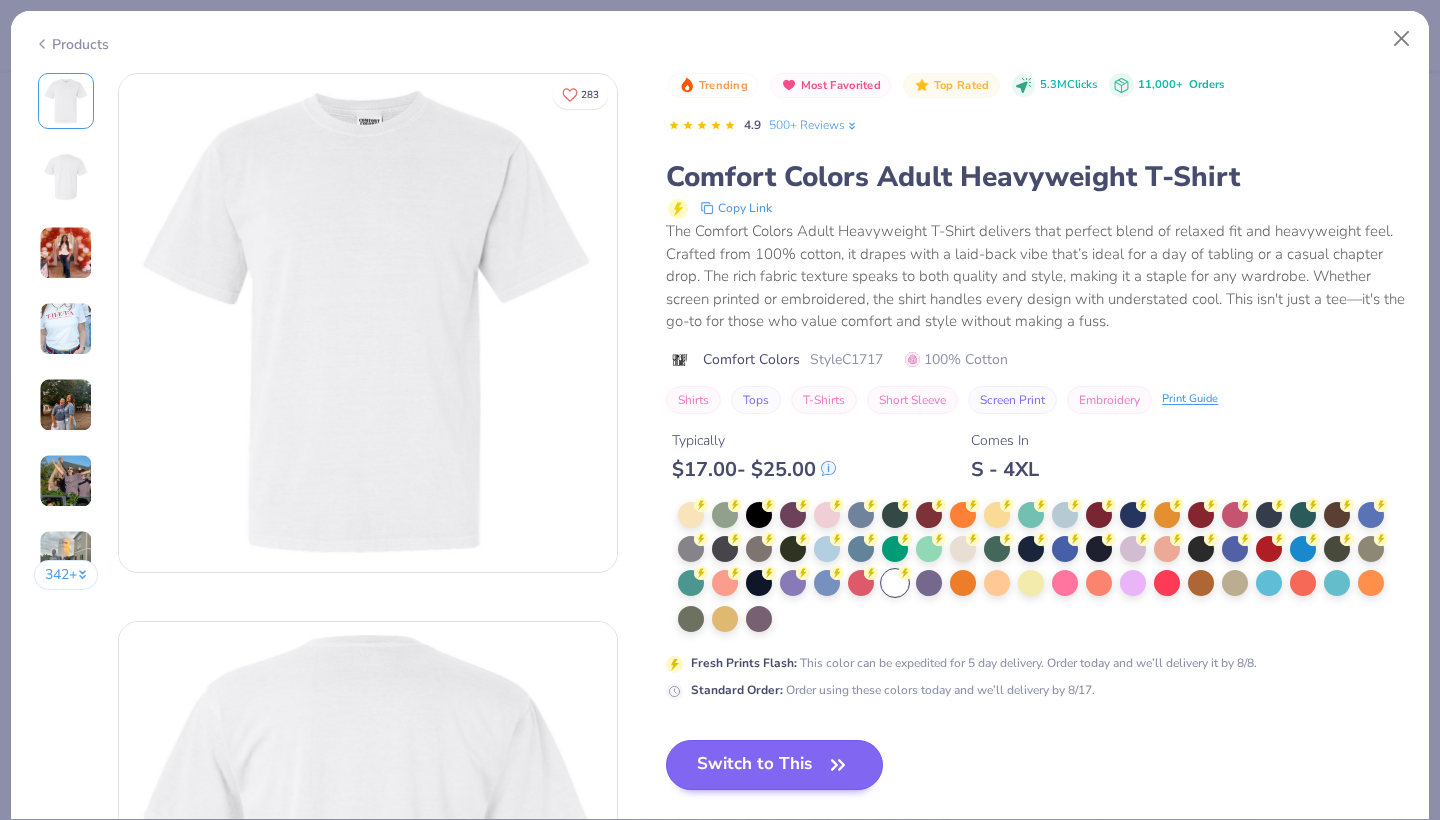 click on "Switch to This" at bounding box center (774, 765) 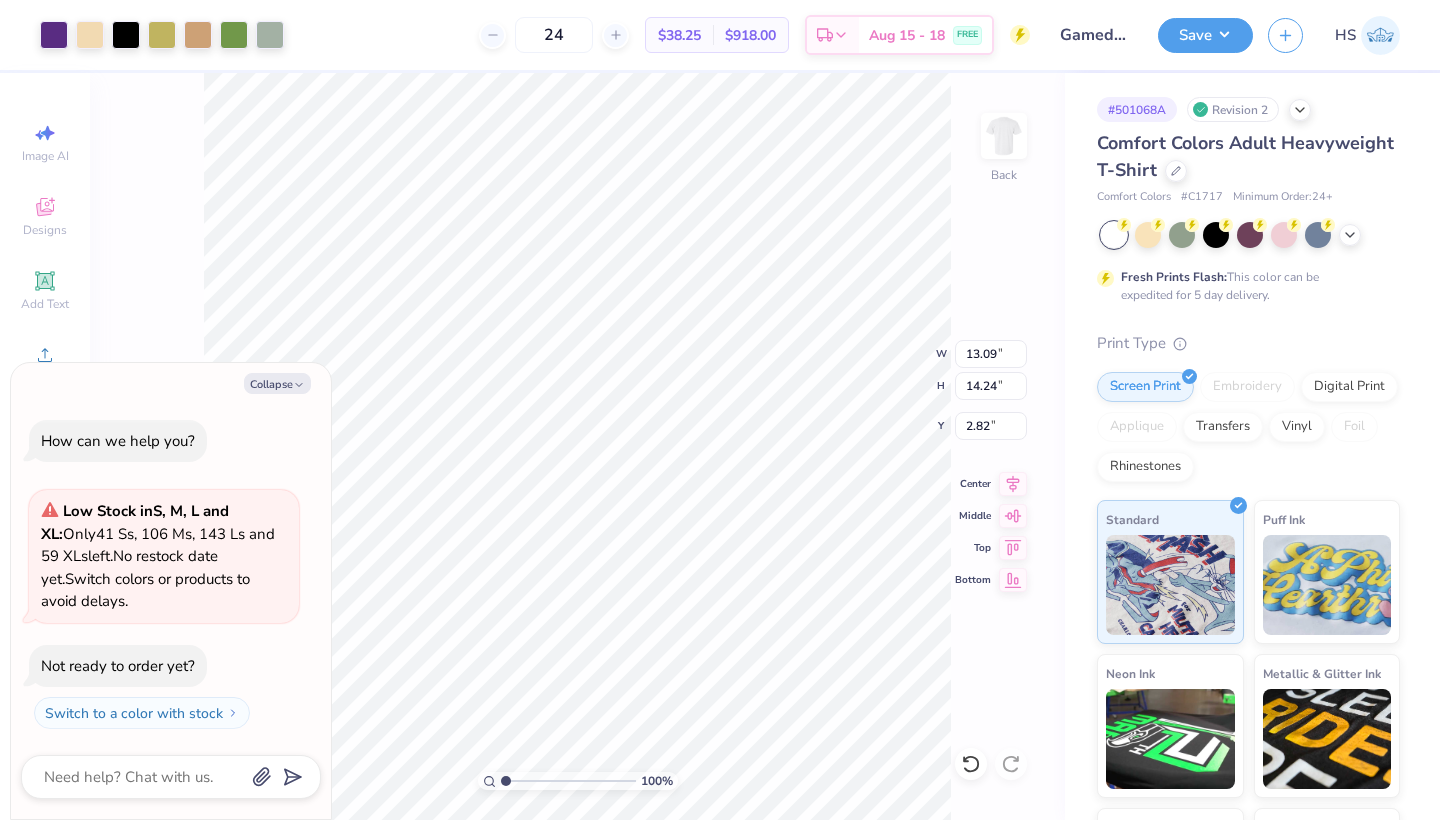 type on "x" 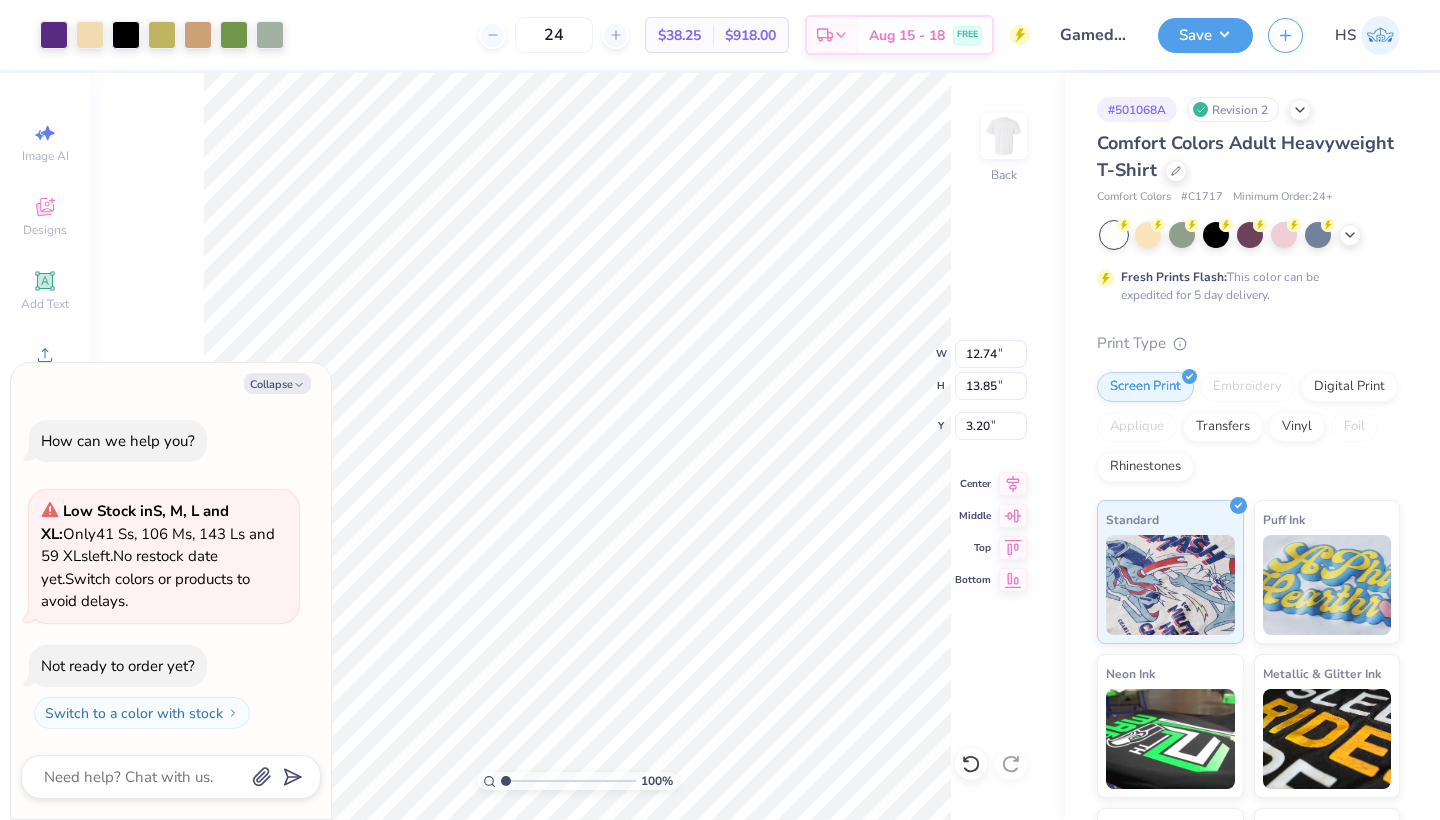 type on "x" 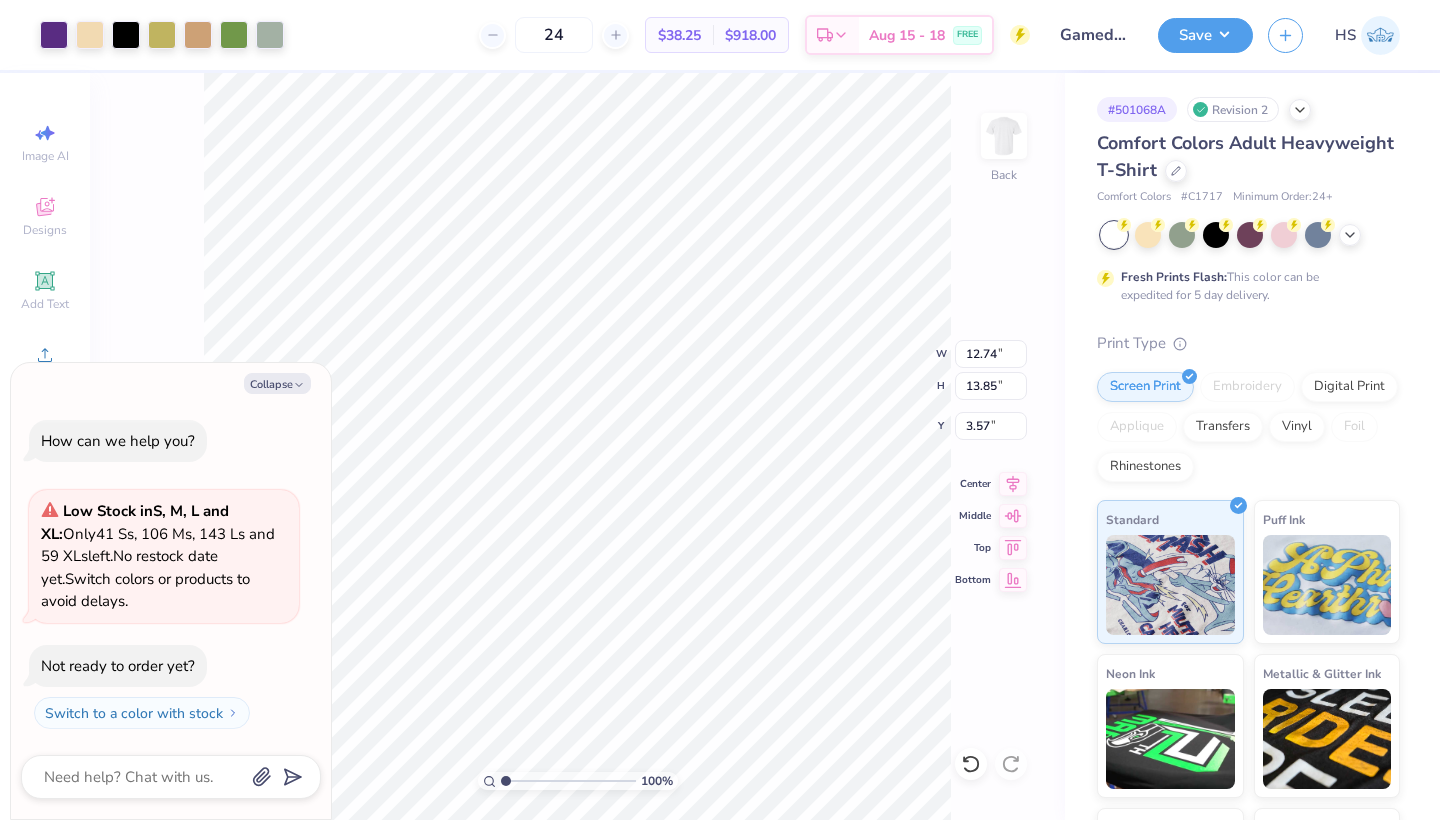 type on "x" 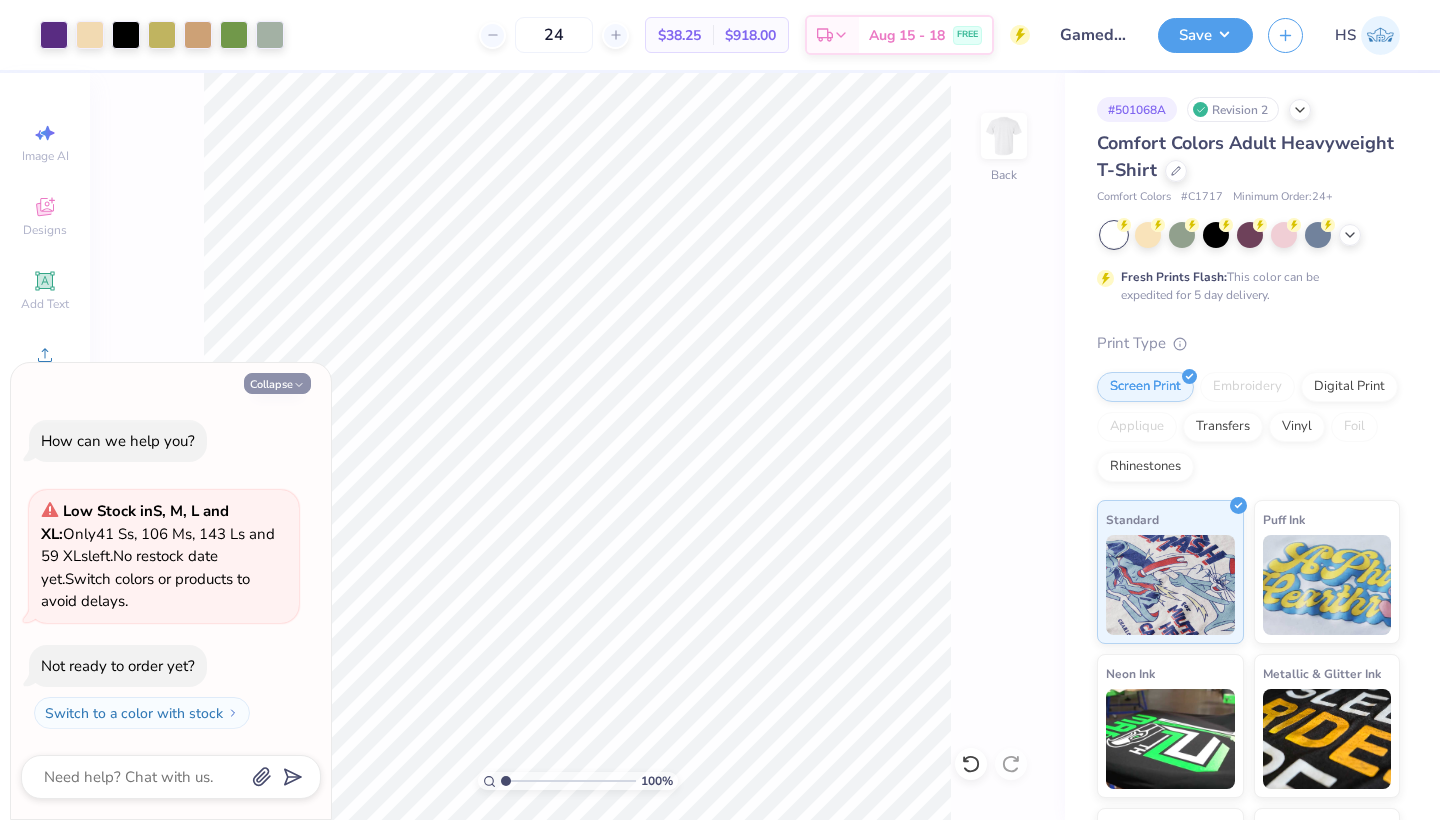click on "Collapse" at bounding box center (277, 383) 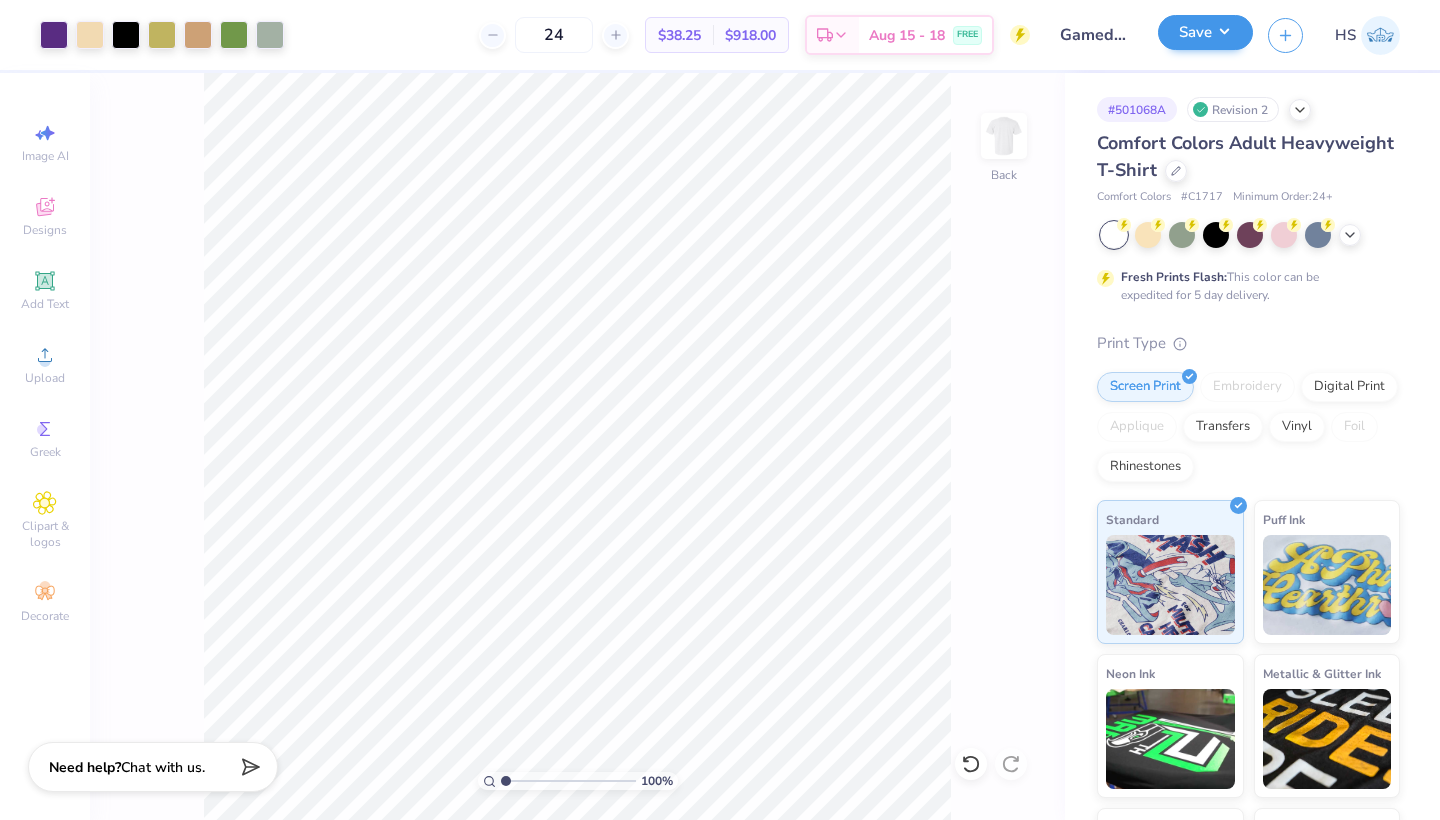 click on "Save" at bounding box center (1205, 32) 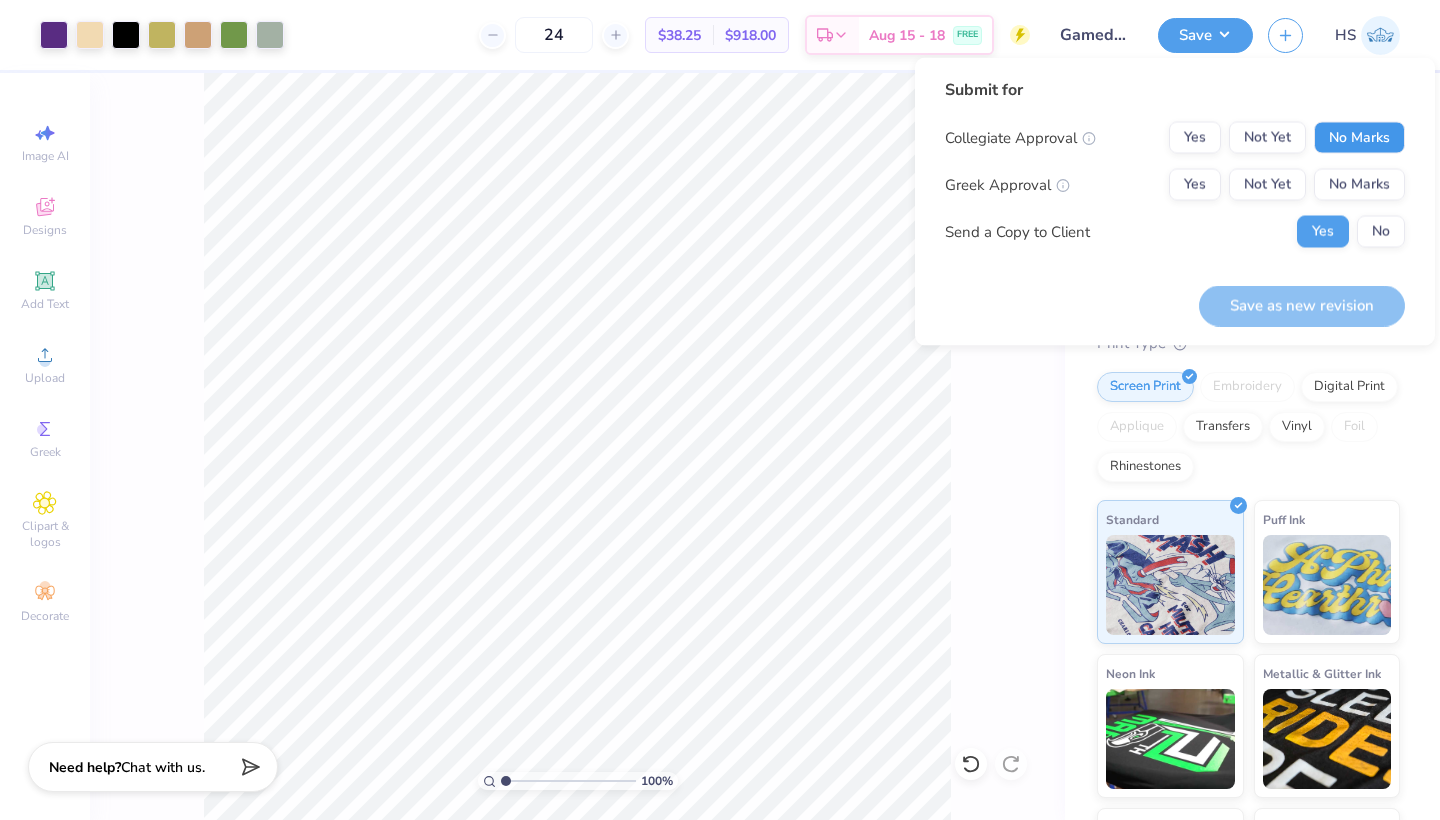 click on "No Marks" at bounding box center (1359, 138) 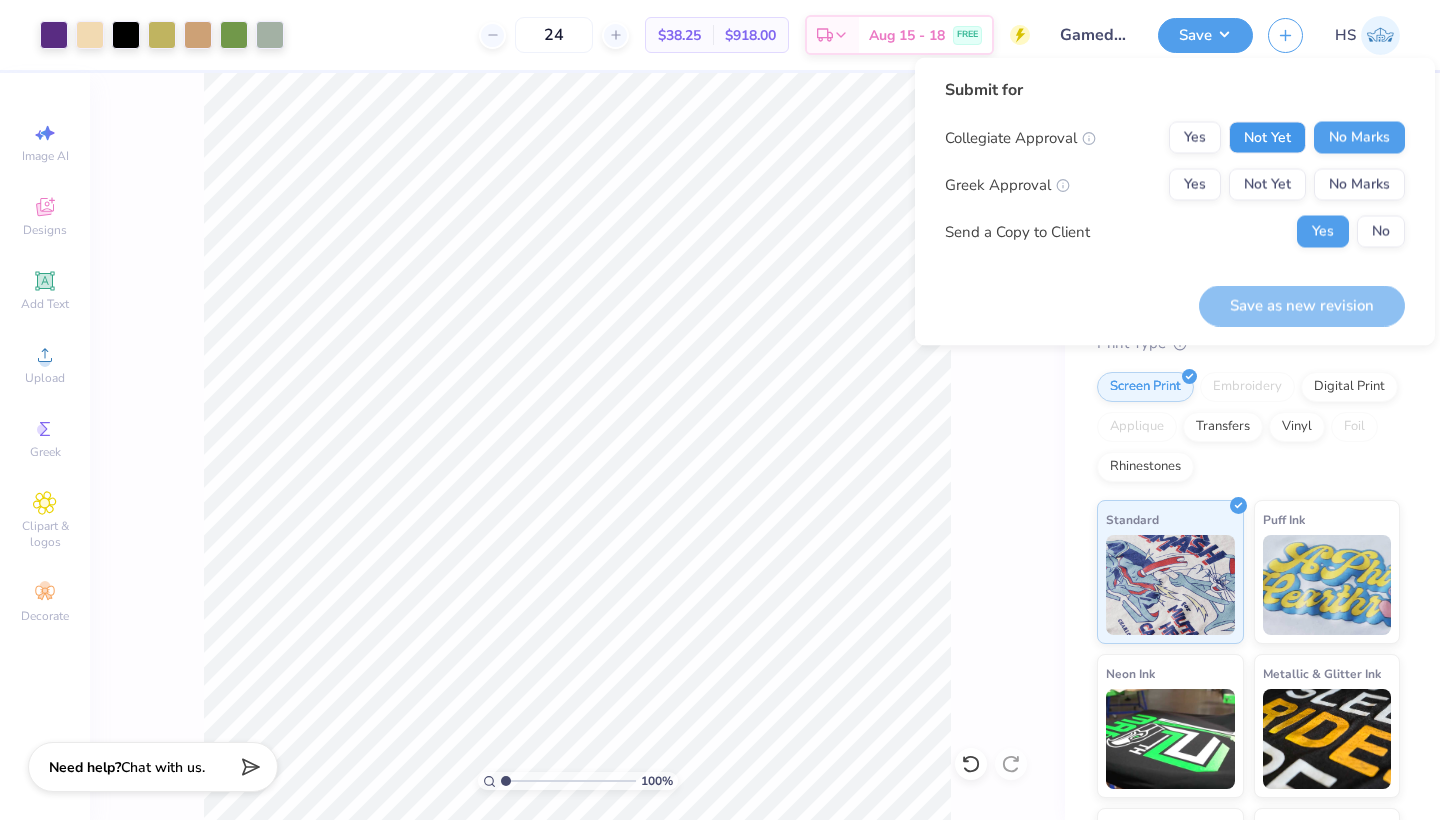click on "Not Yet" at bounding box center (1267, 138) 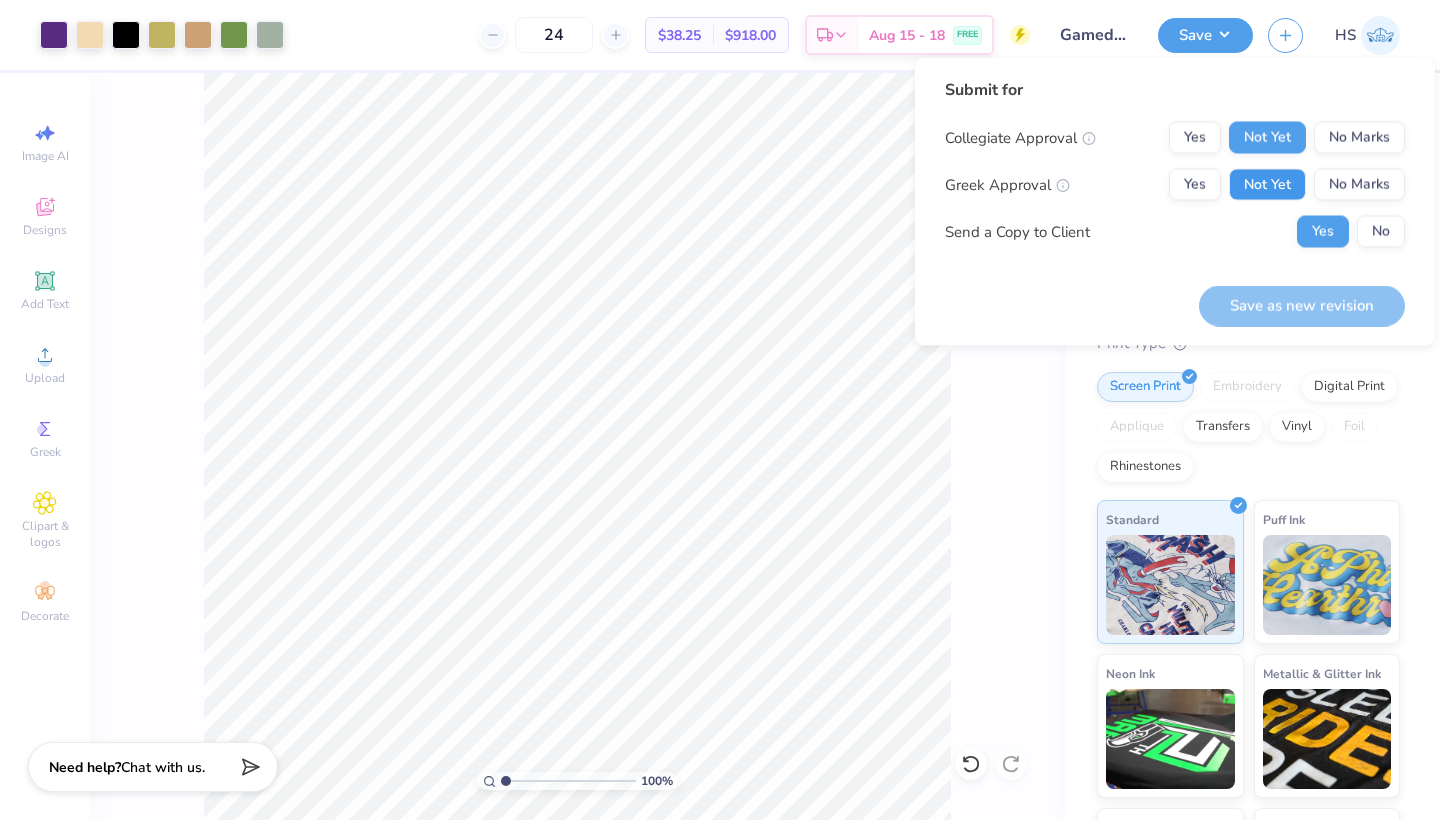 click on "Not Yet" at bounding box center [1267, 185] 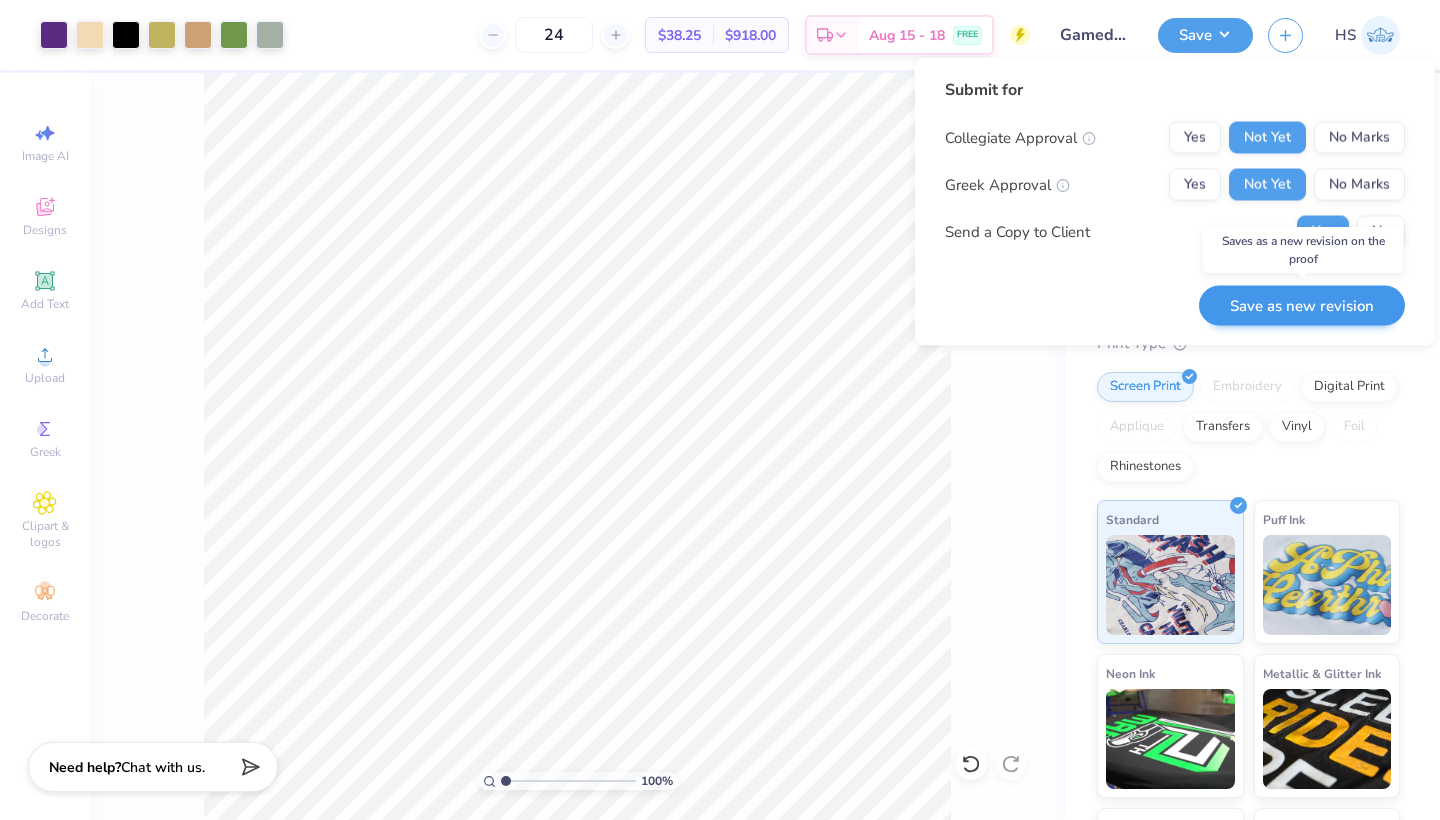 click on "Save as new revision" at bounding box center (1302, 305) 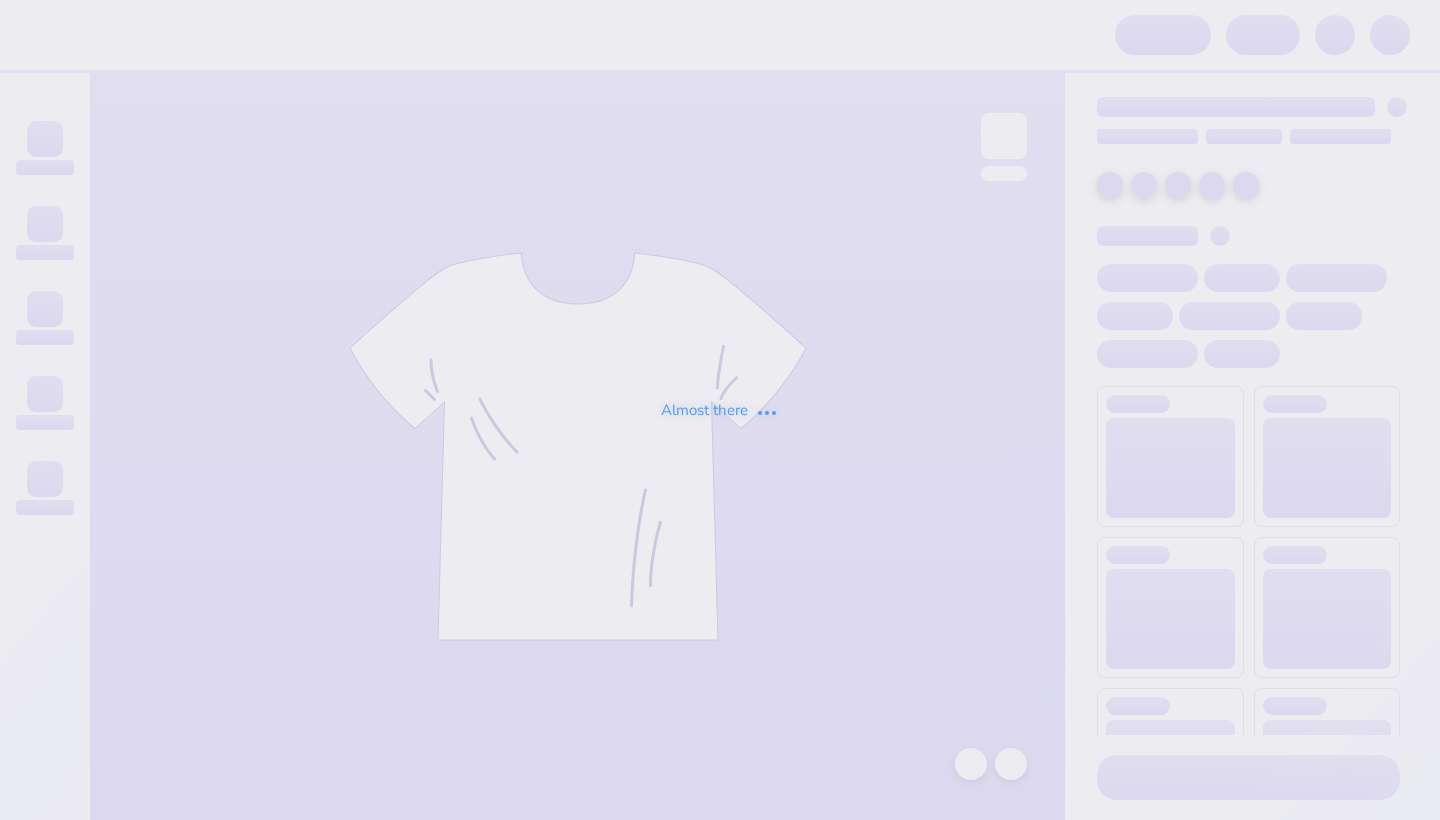 scroll, scrollTop: 0, scrollLeft: 0, axis: both 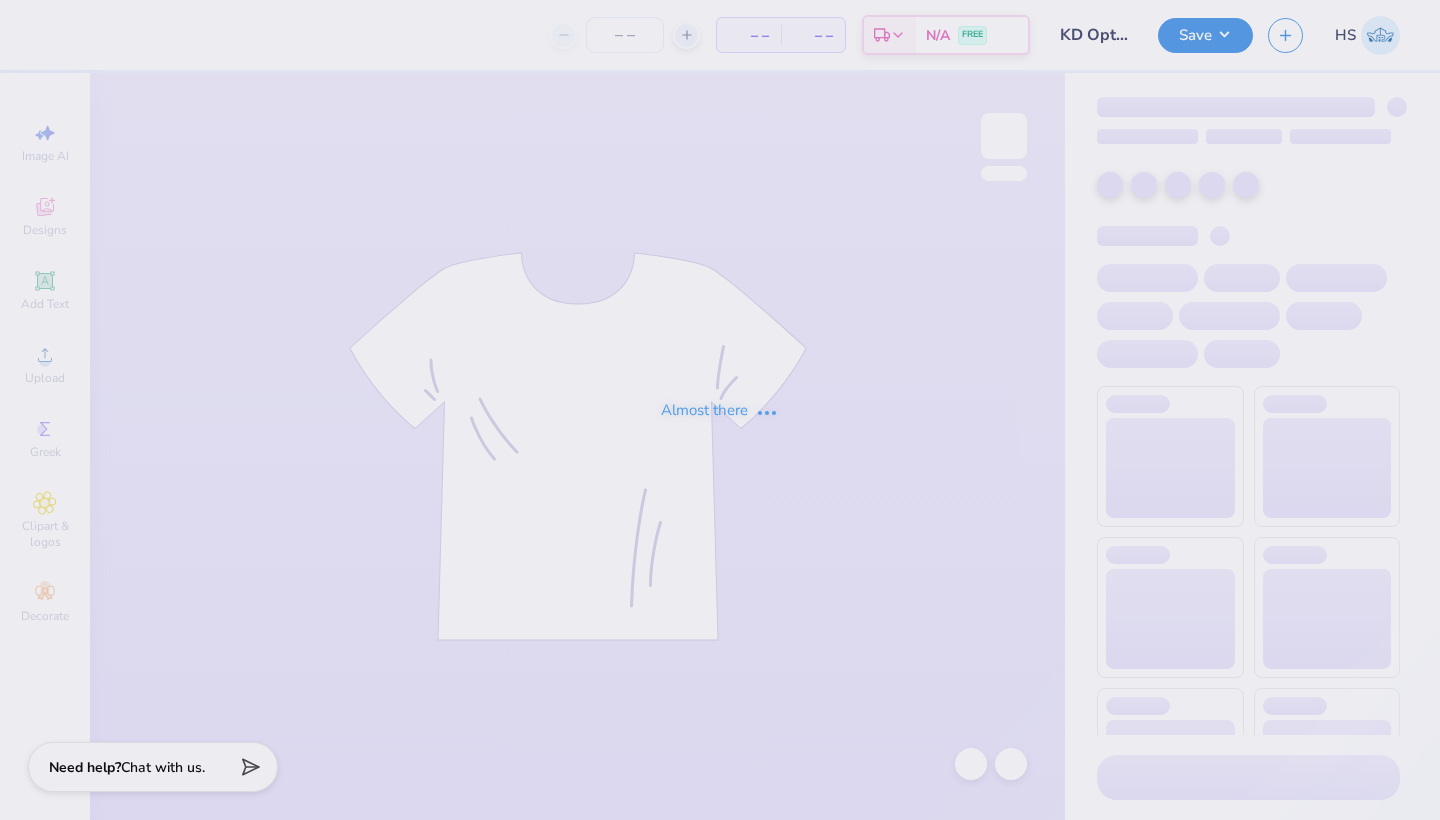 type on "40" 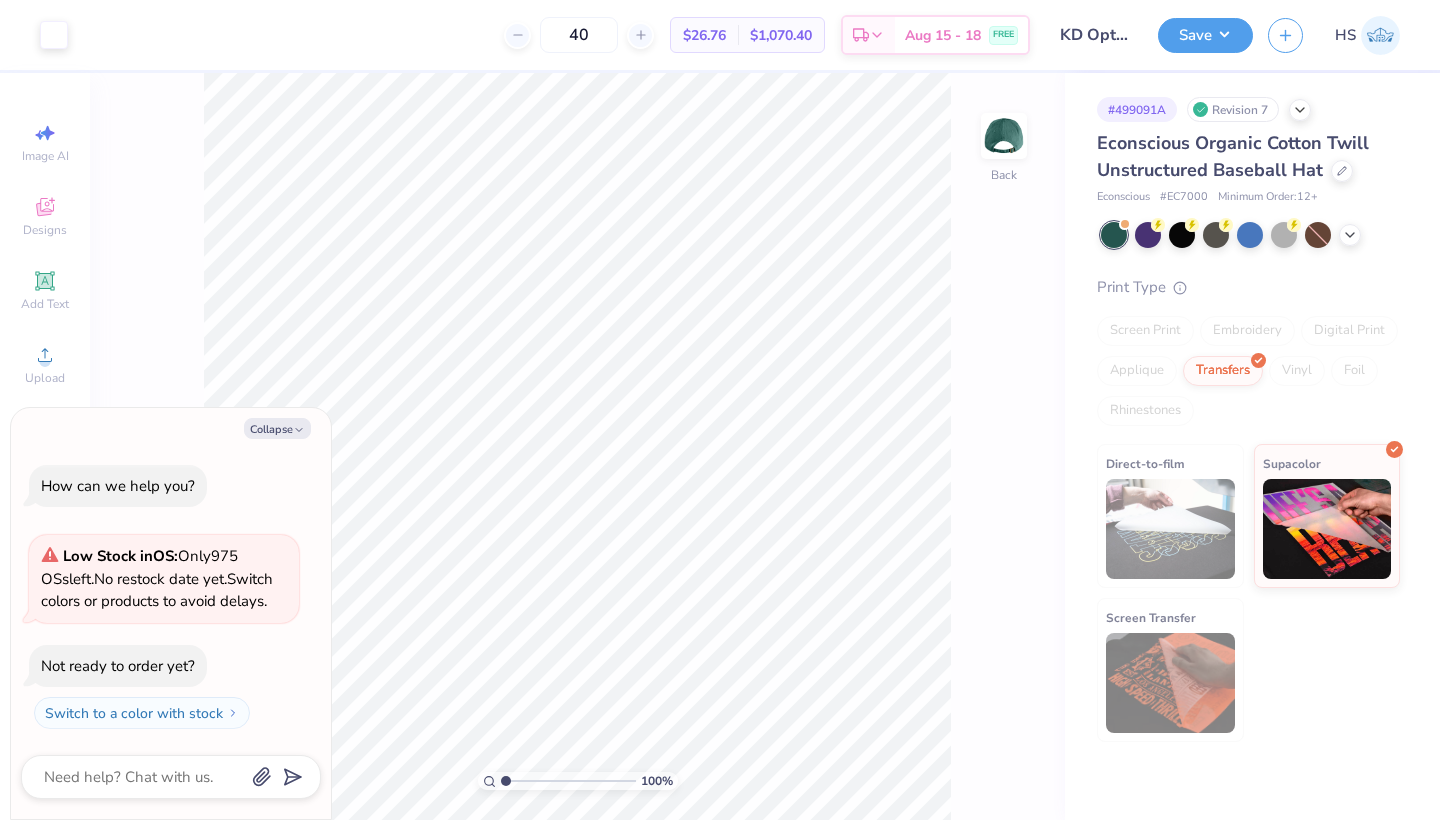 click on "# 499091A Revision 7 Econscious Organic Cotton Twill Unstructured Baseball Hat Econscious # EC7000 Minimum Order:  12 +   Print Type Screen Print Embroidery Digital Print Applique Transfers Vinyl Foil Rhinestones Direct-to-film Supacolor Screen Transfer" at bounding box center (1252, 407) 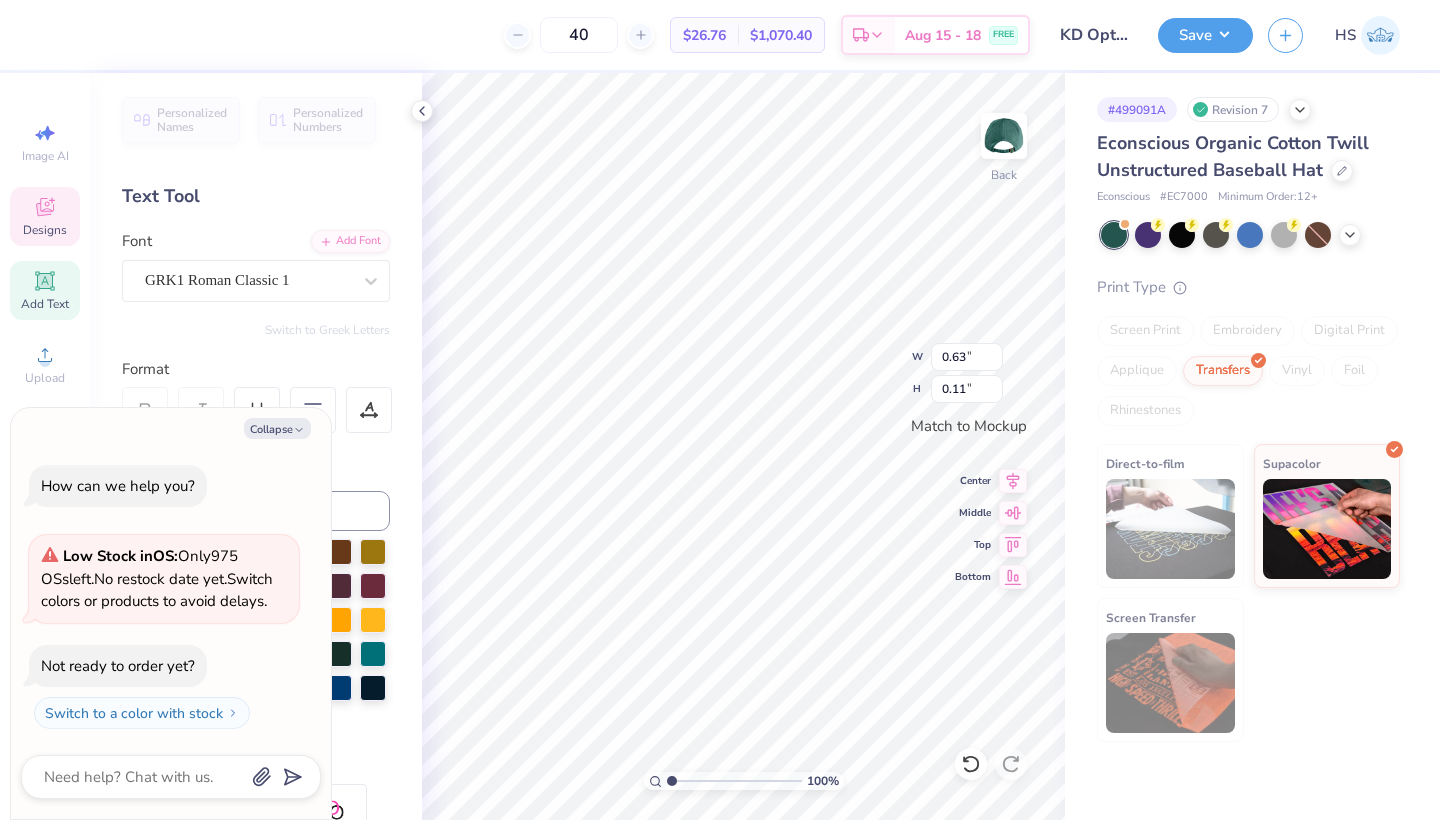 scroll, scrollTop: 0, scrollLeft: 1, axis: horizontal 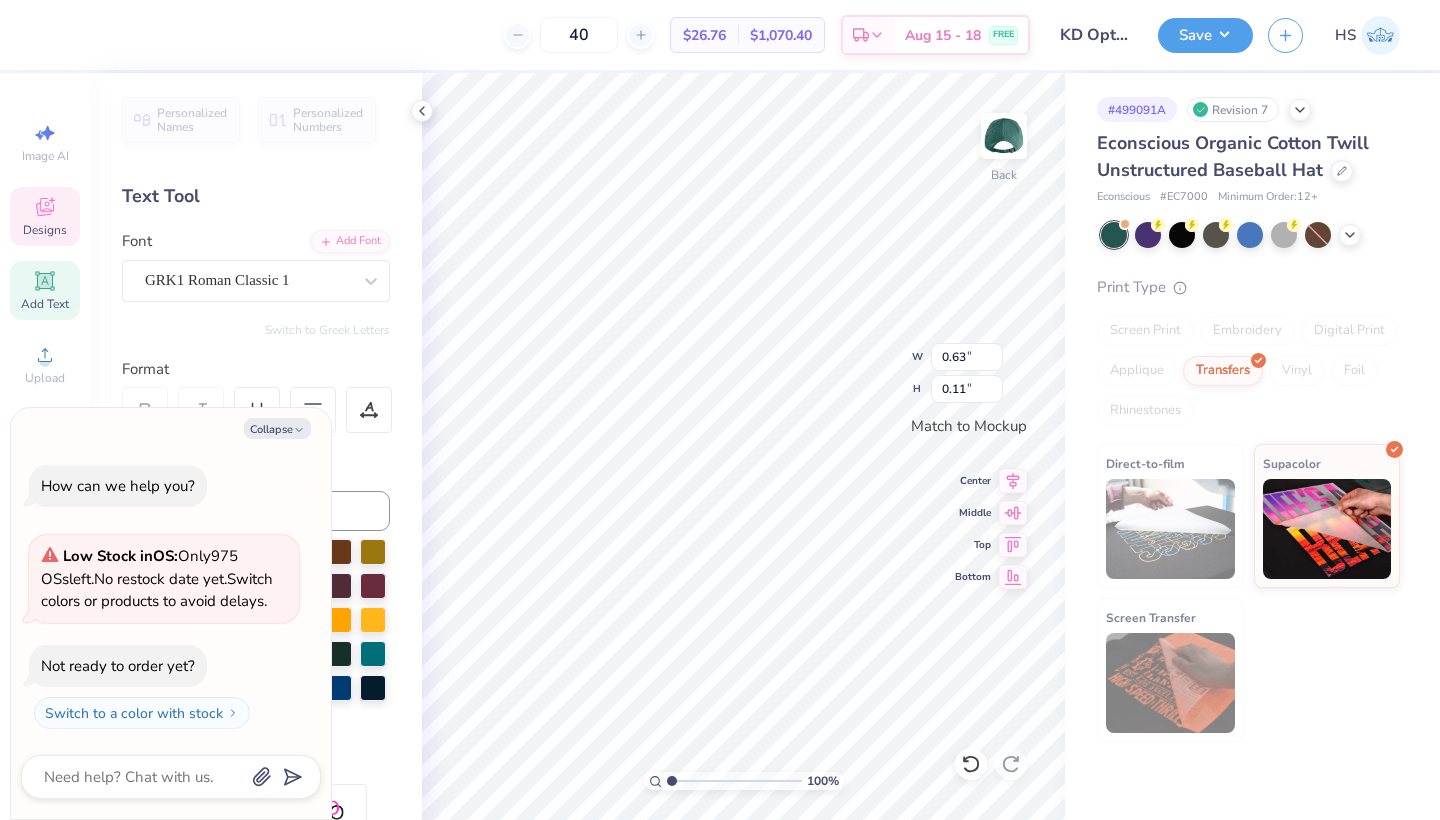 type on "x" 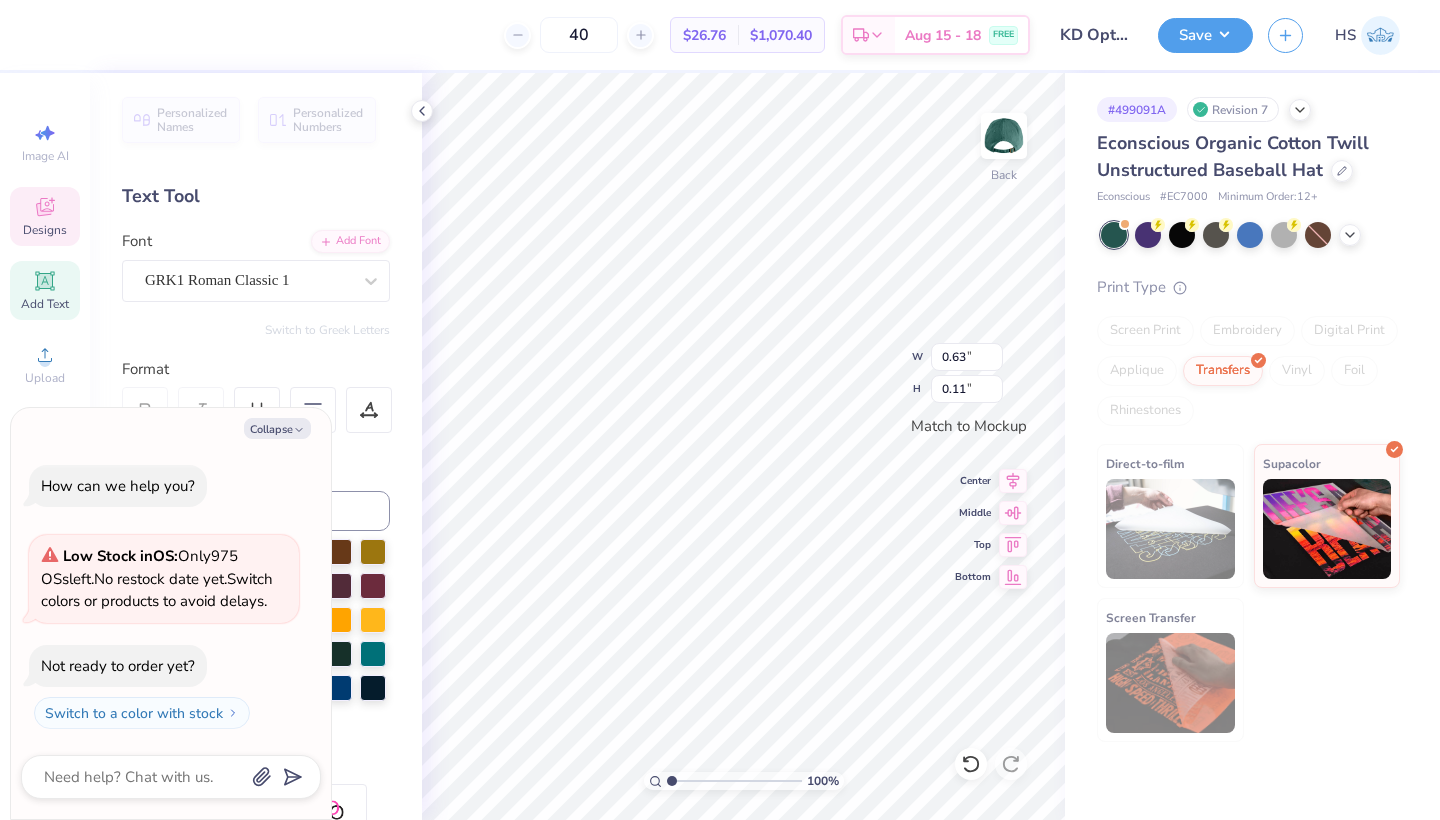 type on "x" 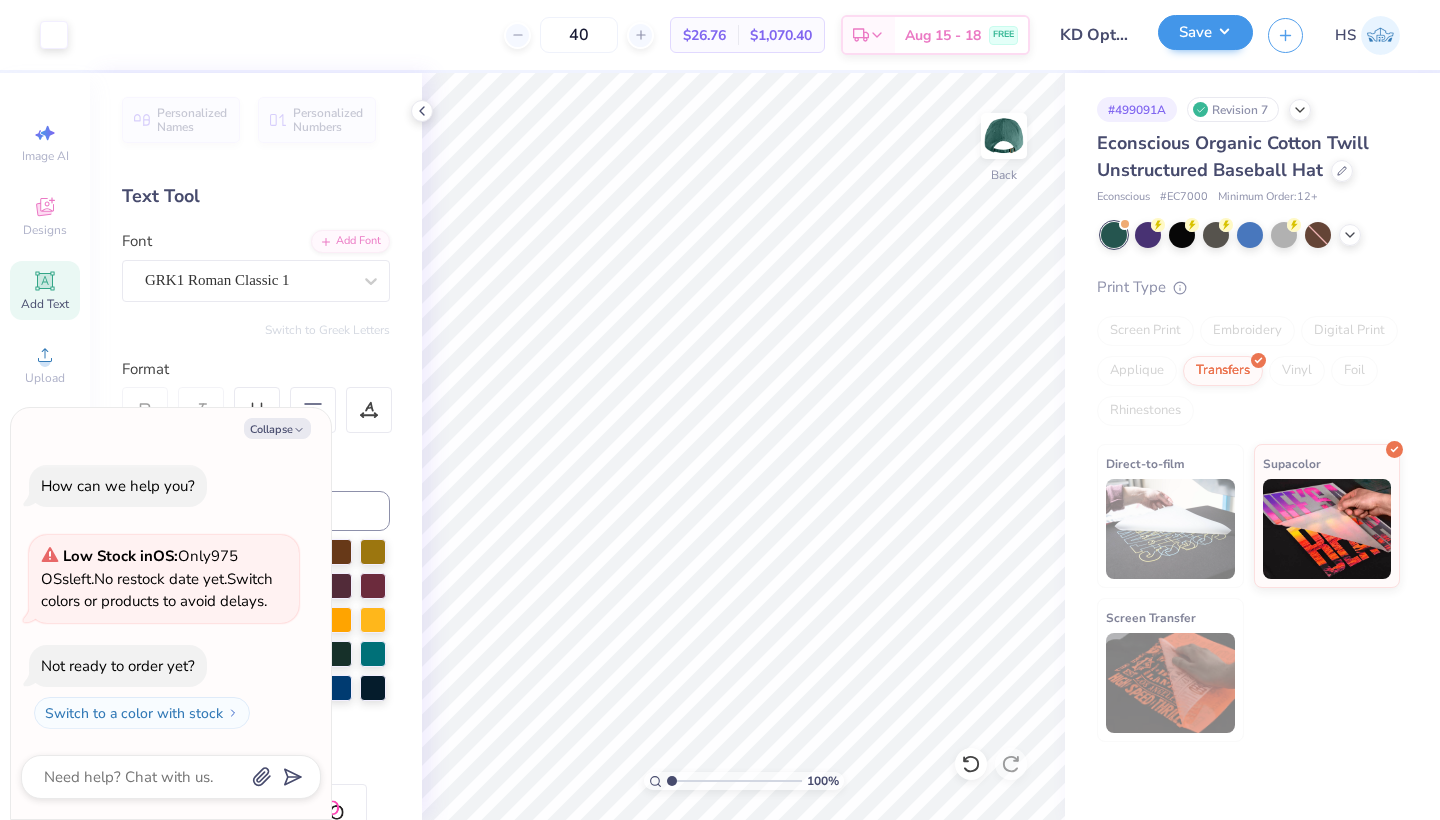 click on "Save" at bounding box center (1205, 32) 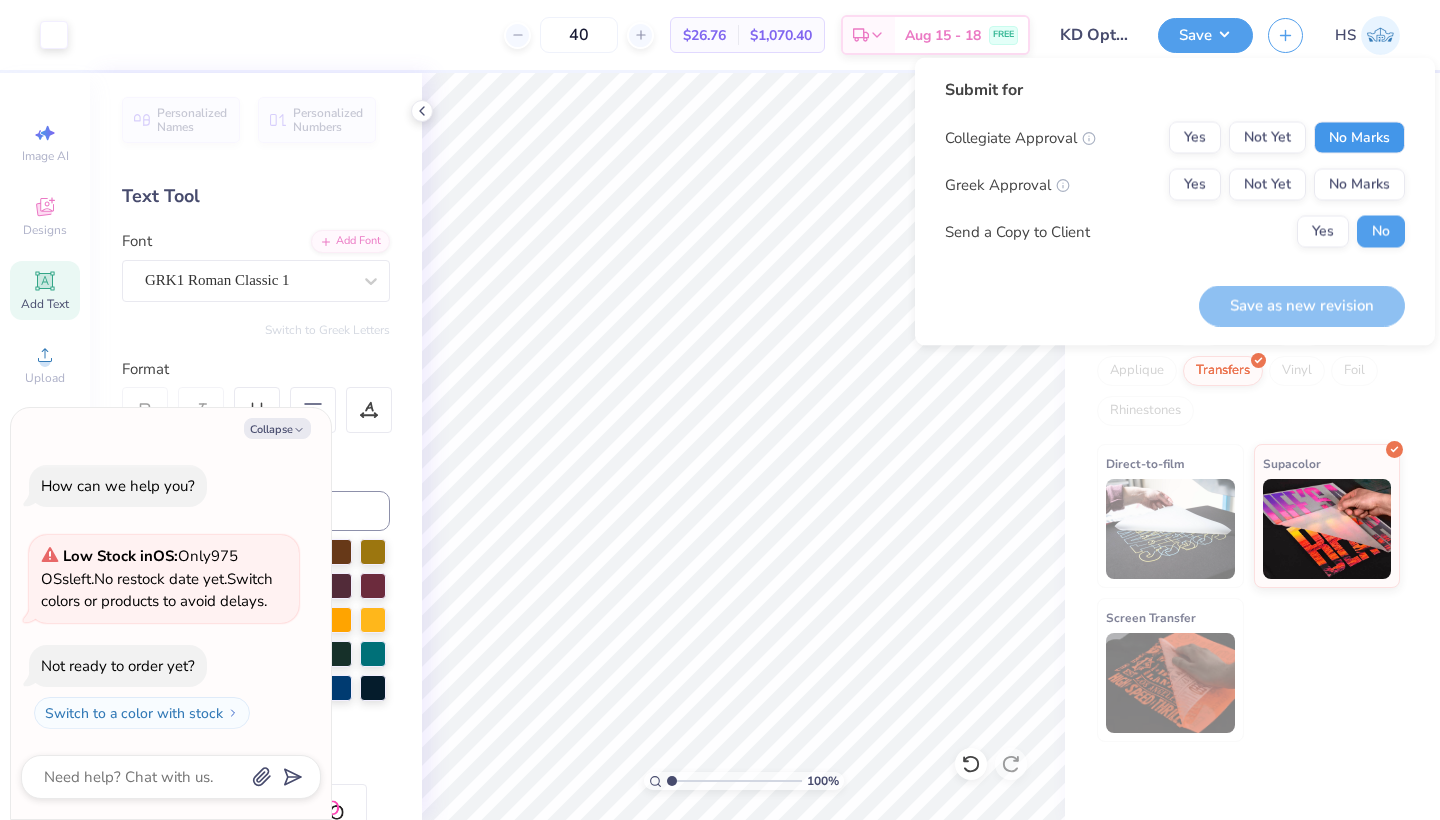 click on "No Marks" at bounding box center (1359, 138) 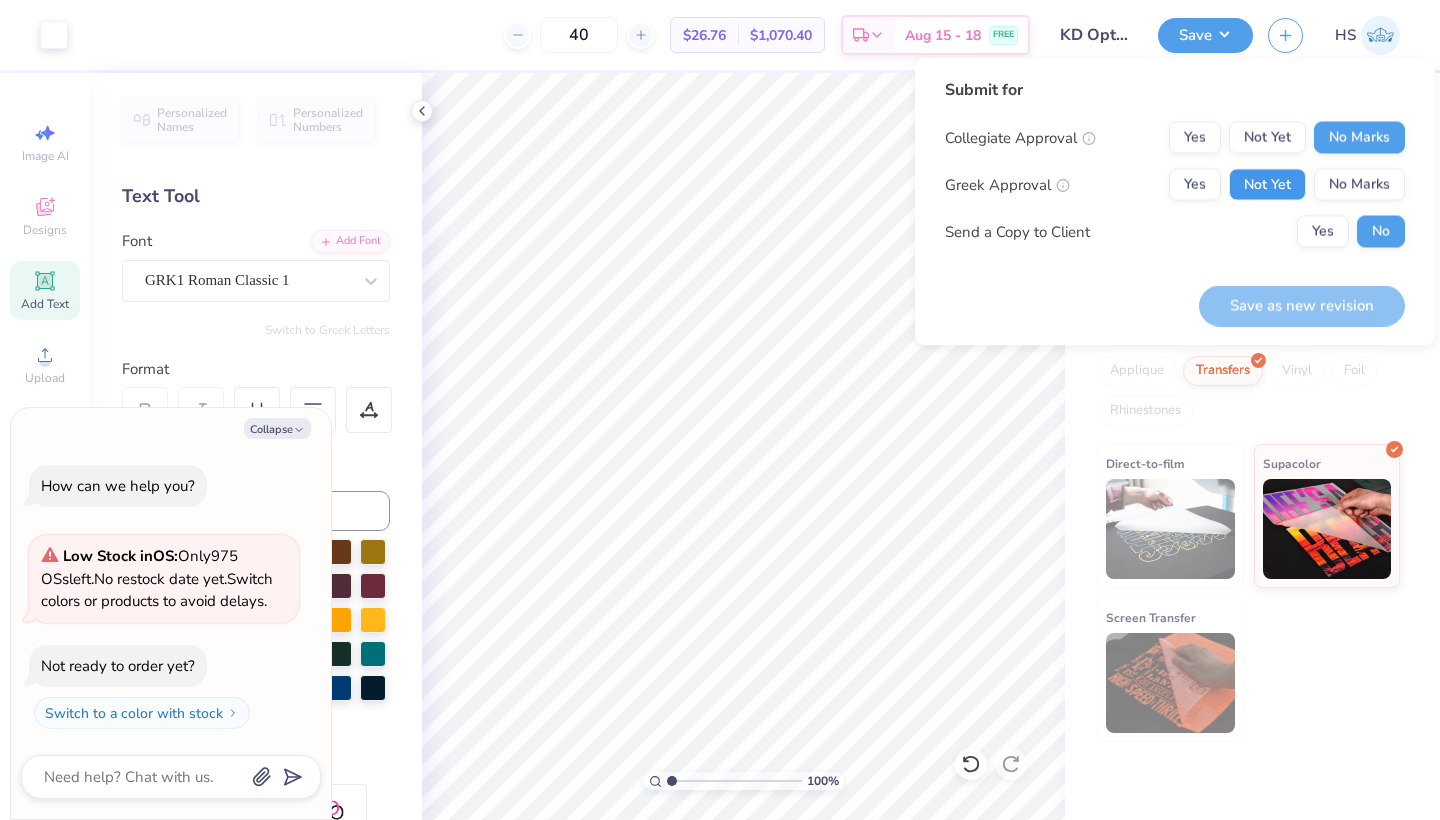 click on "Not Yet" at bounding box center [1267, 185] 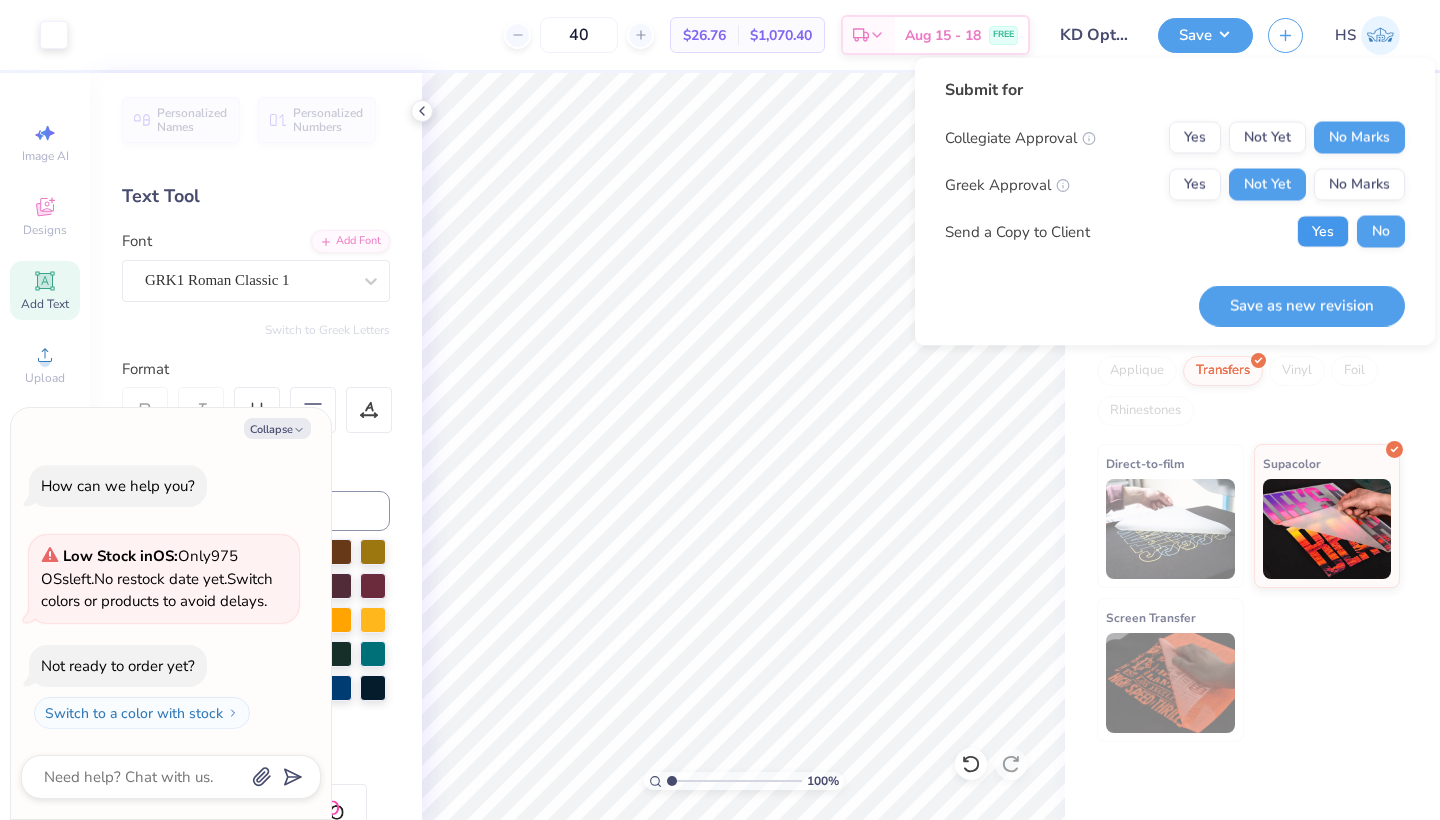 click on "Yes" at bounding box center [1323, 232] 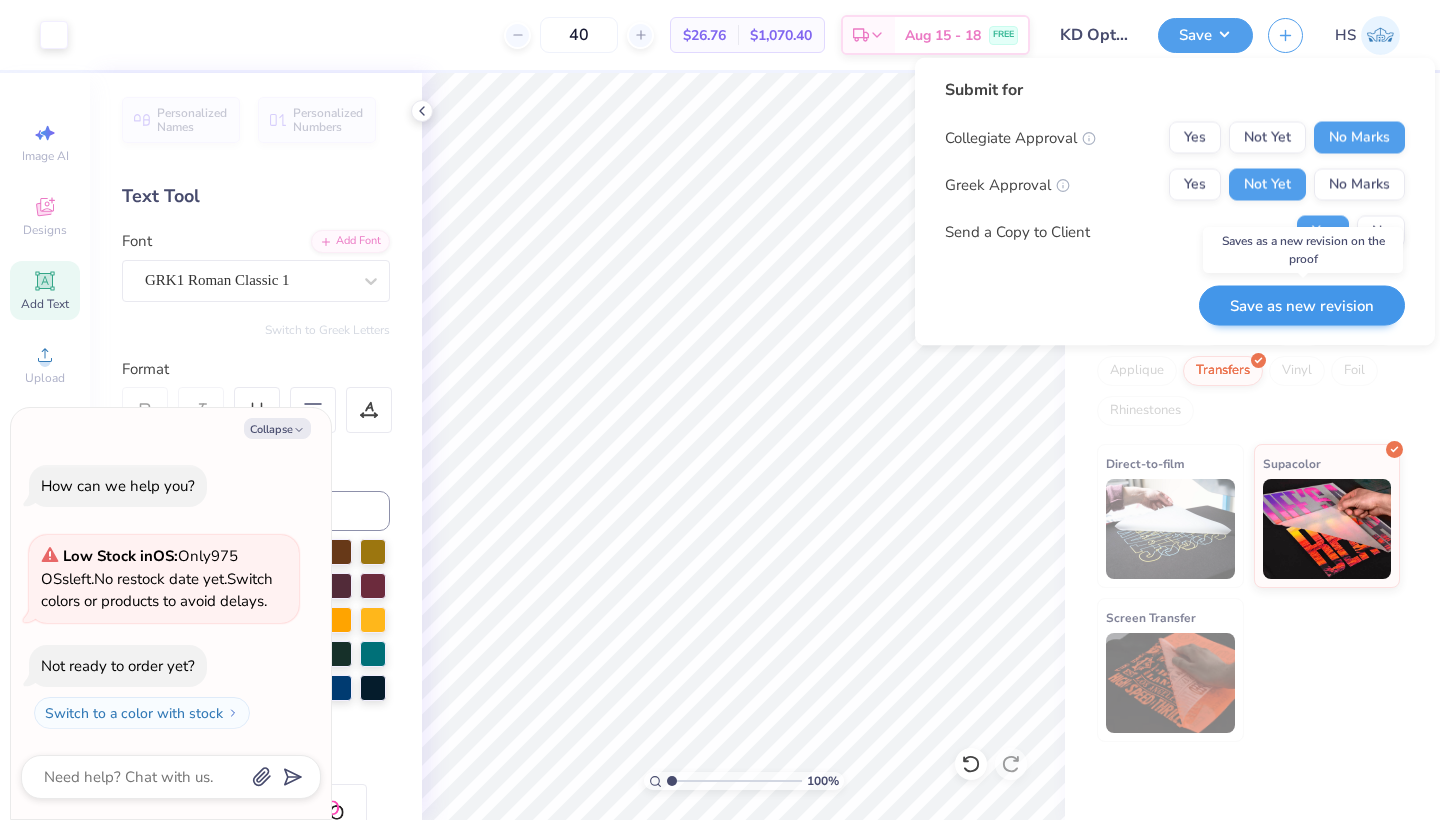click on "Save as new revision" at bounding box center [1302, 305] 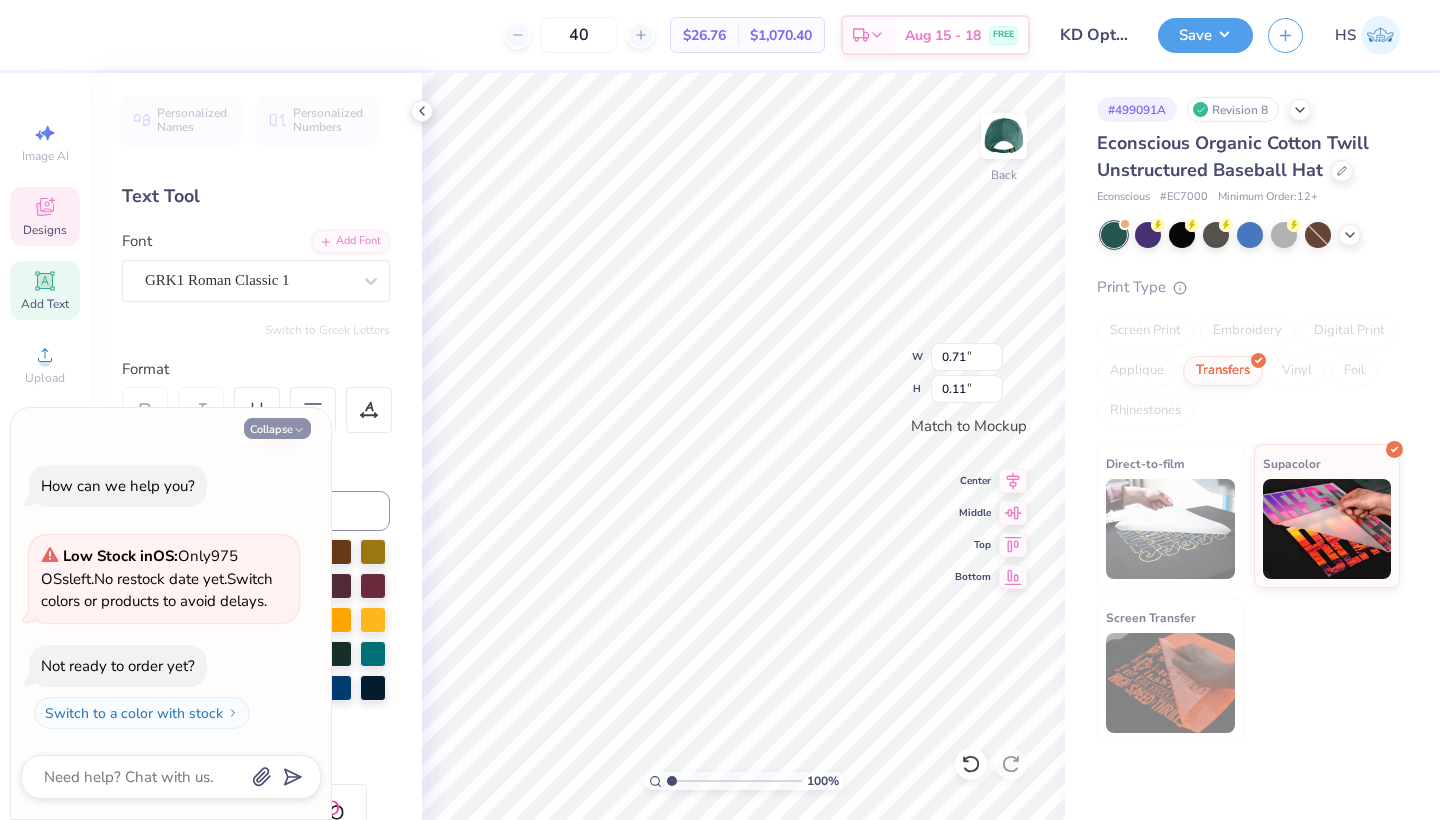 type on "x" 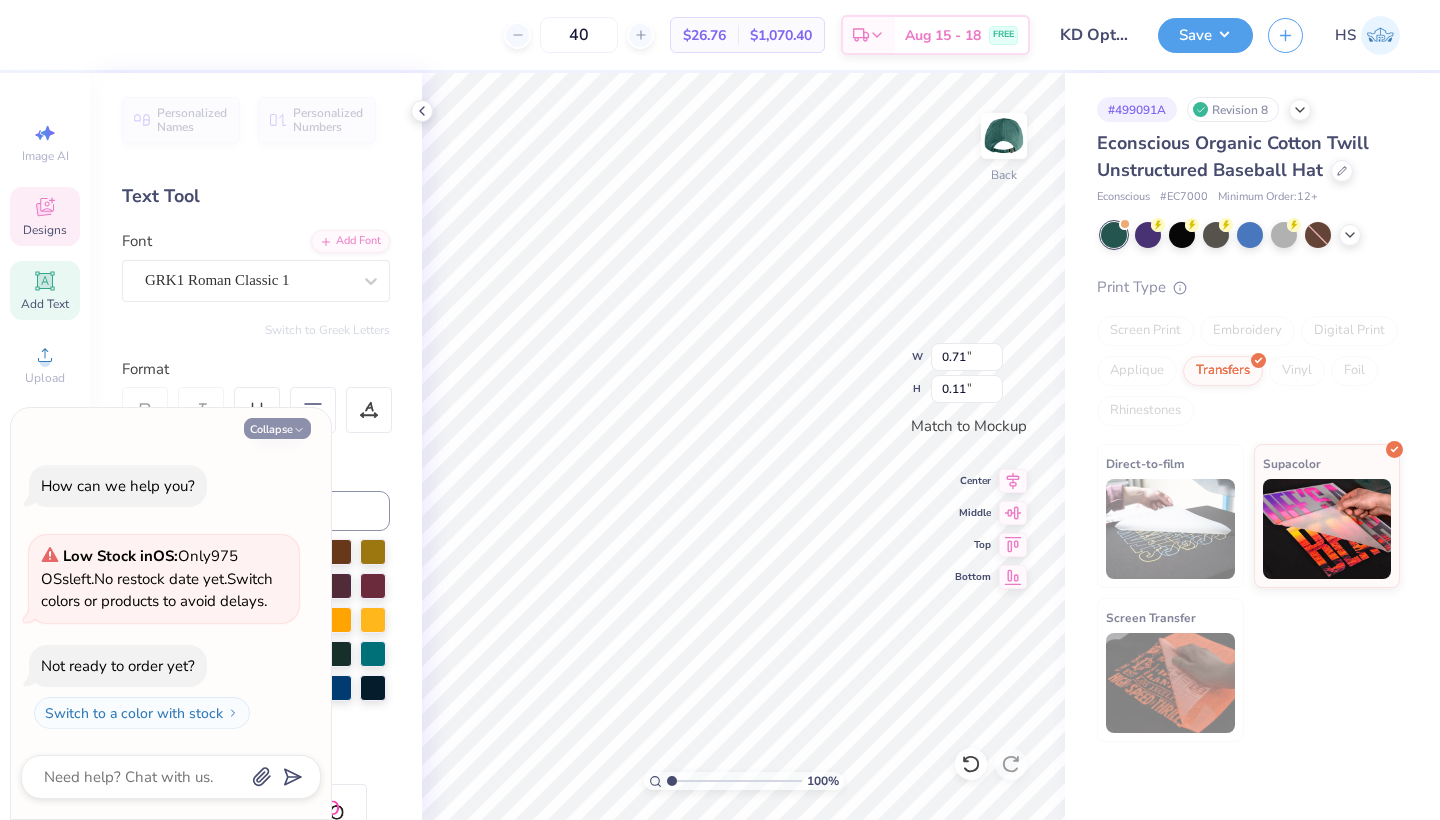 type on "x" 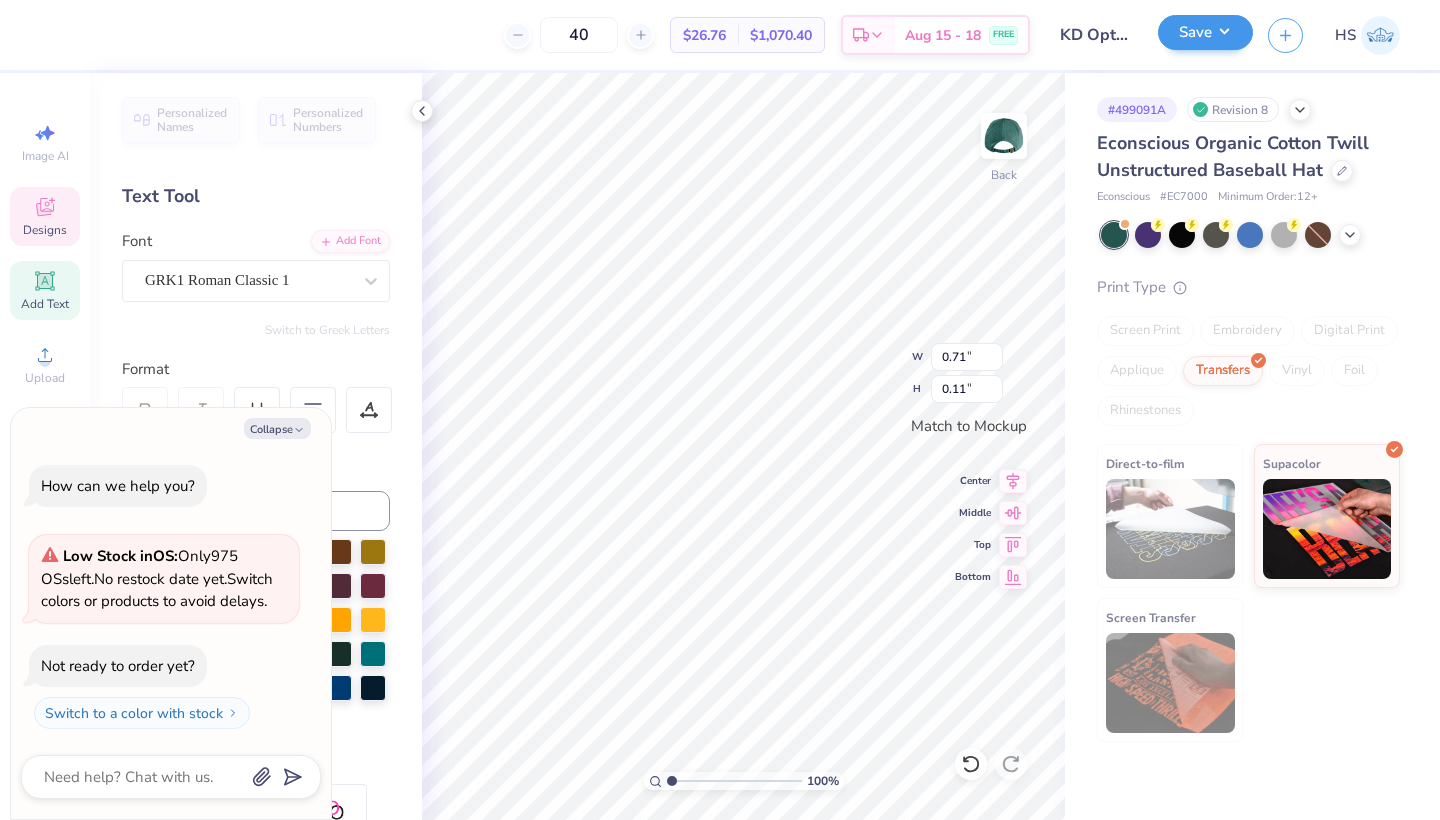 type on "x" 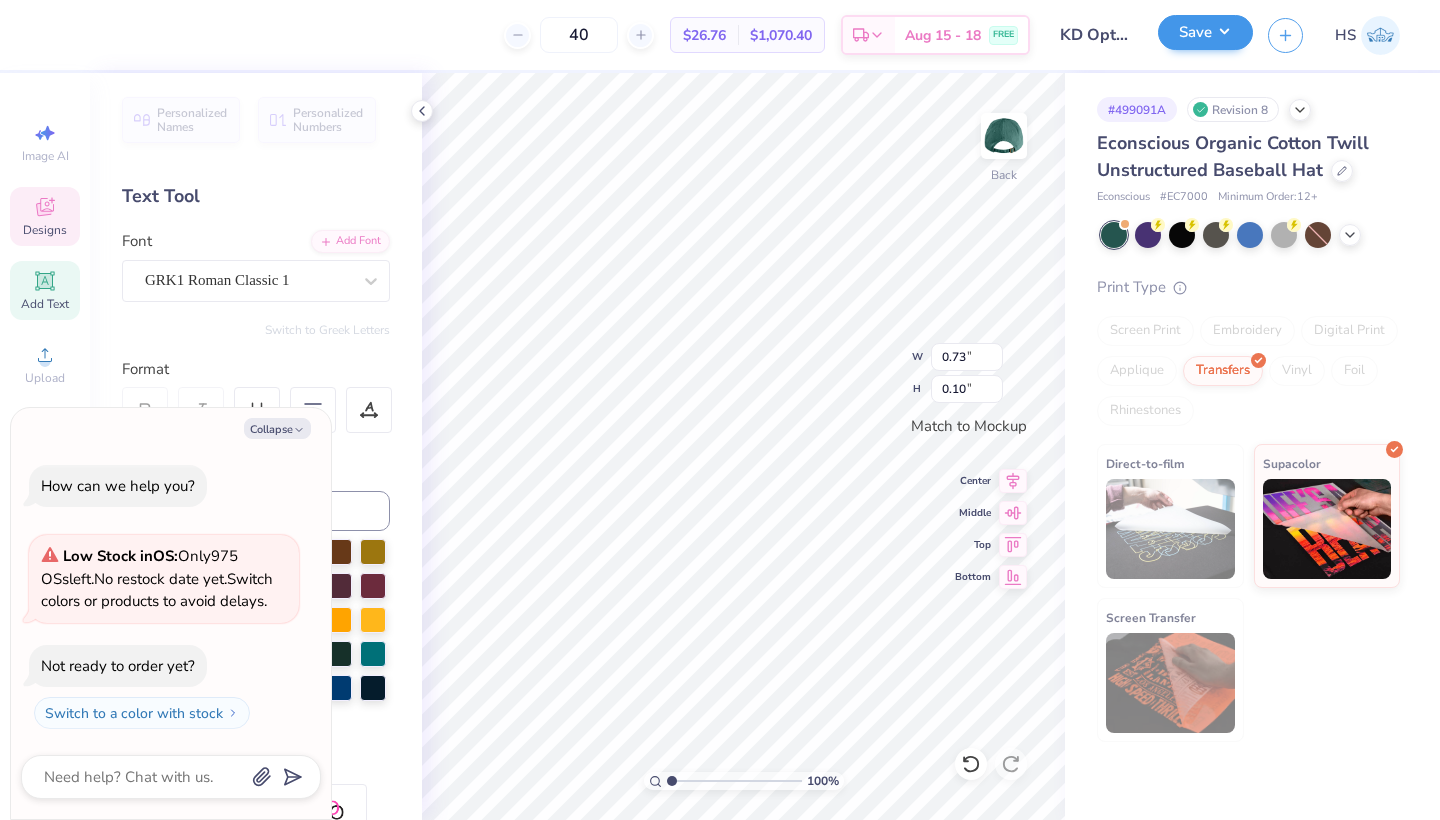 click on "Save" at bounding box center [1205, 32] 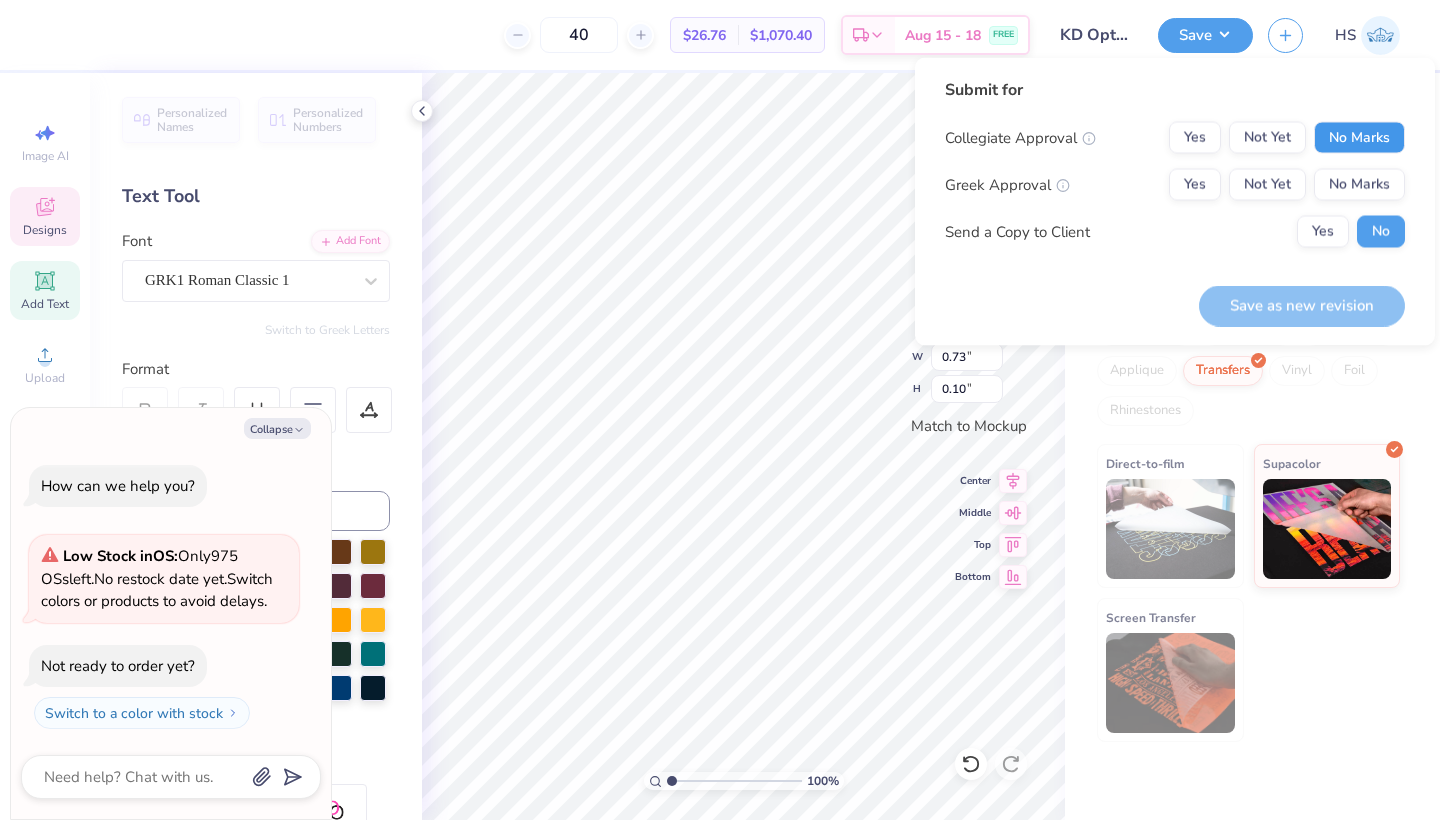 click on "No Marks" at bounding box center (1359, 138) 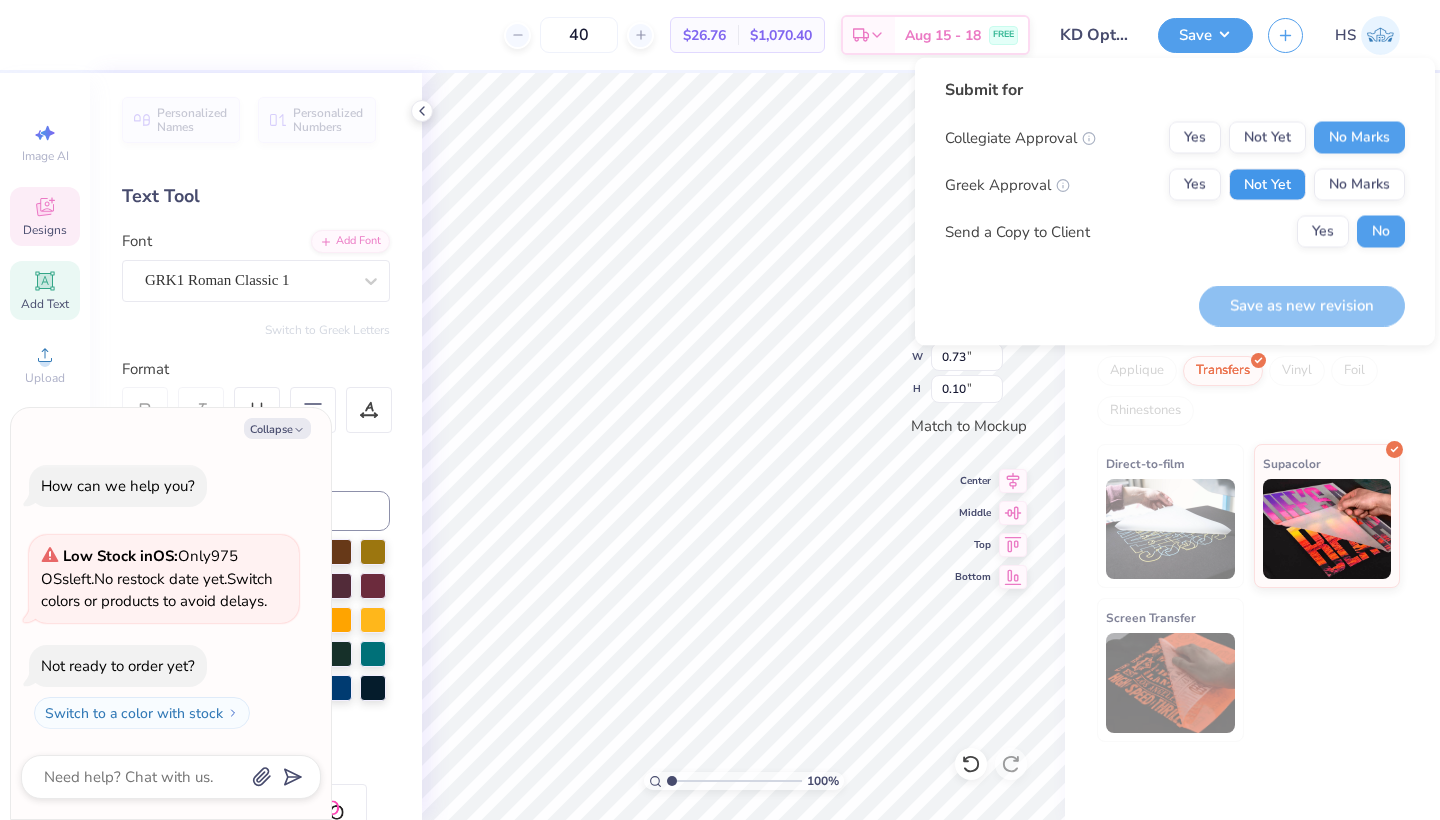 click on "Not Yet" at bounding box center [1267, 185] 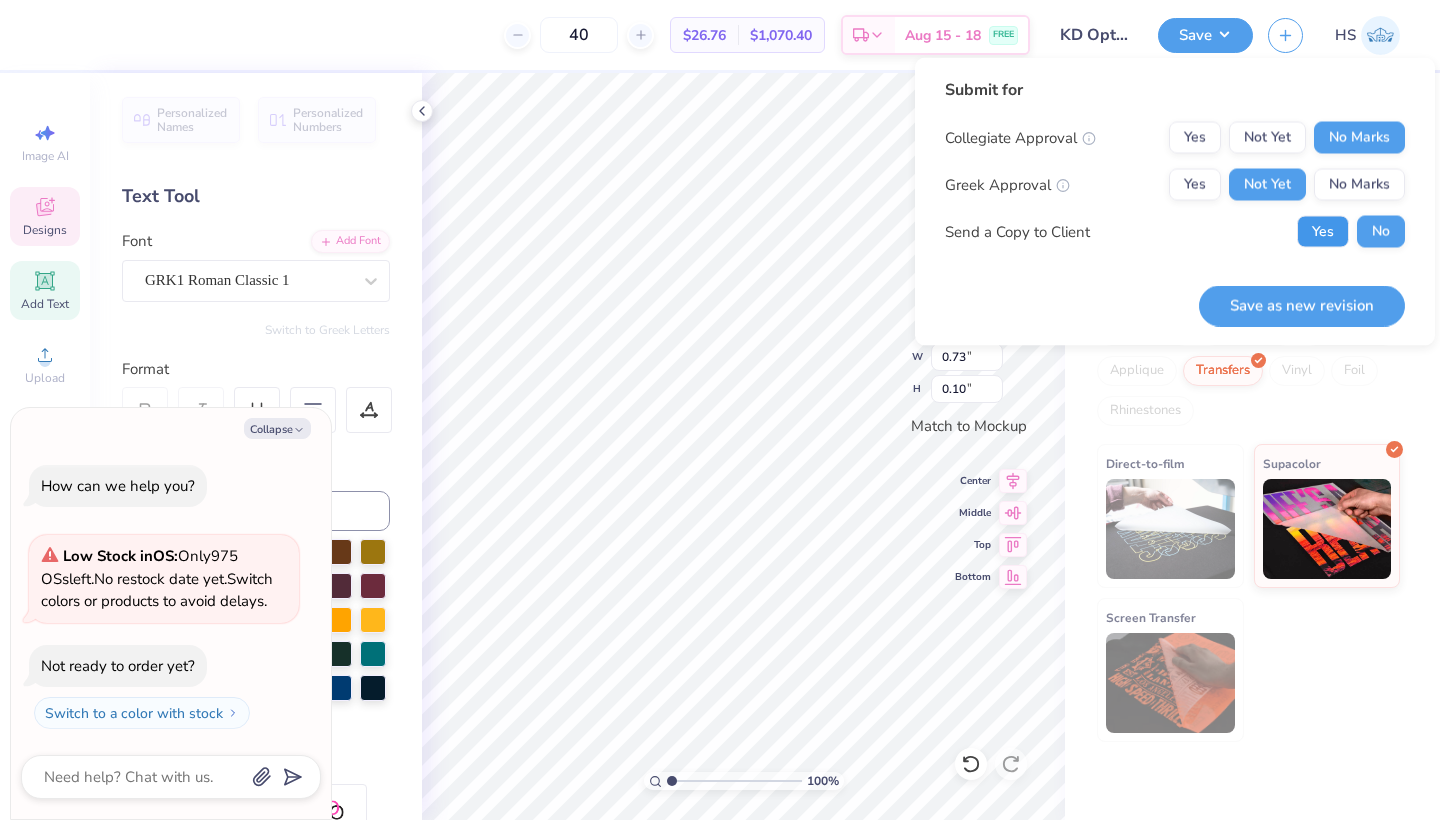 click on "Yes" at bounding box center (1323, 232) 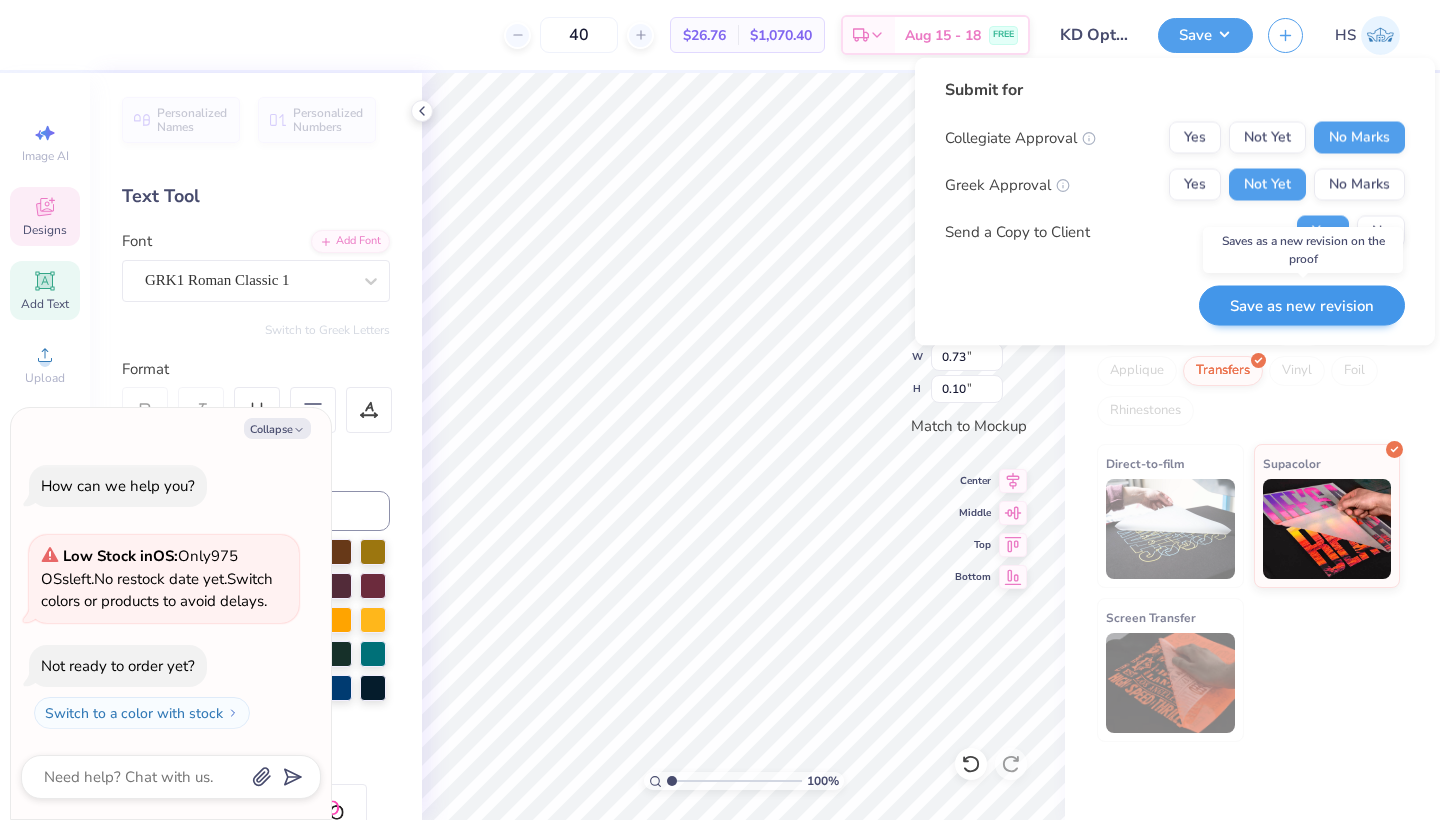 click on "Save as new revision" at bounding box center [1302, 305] 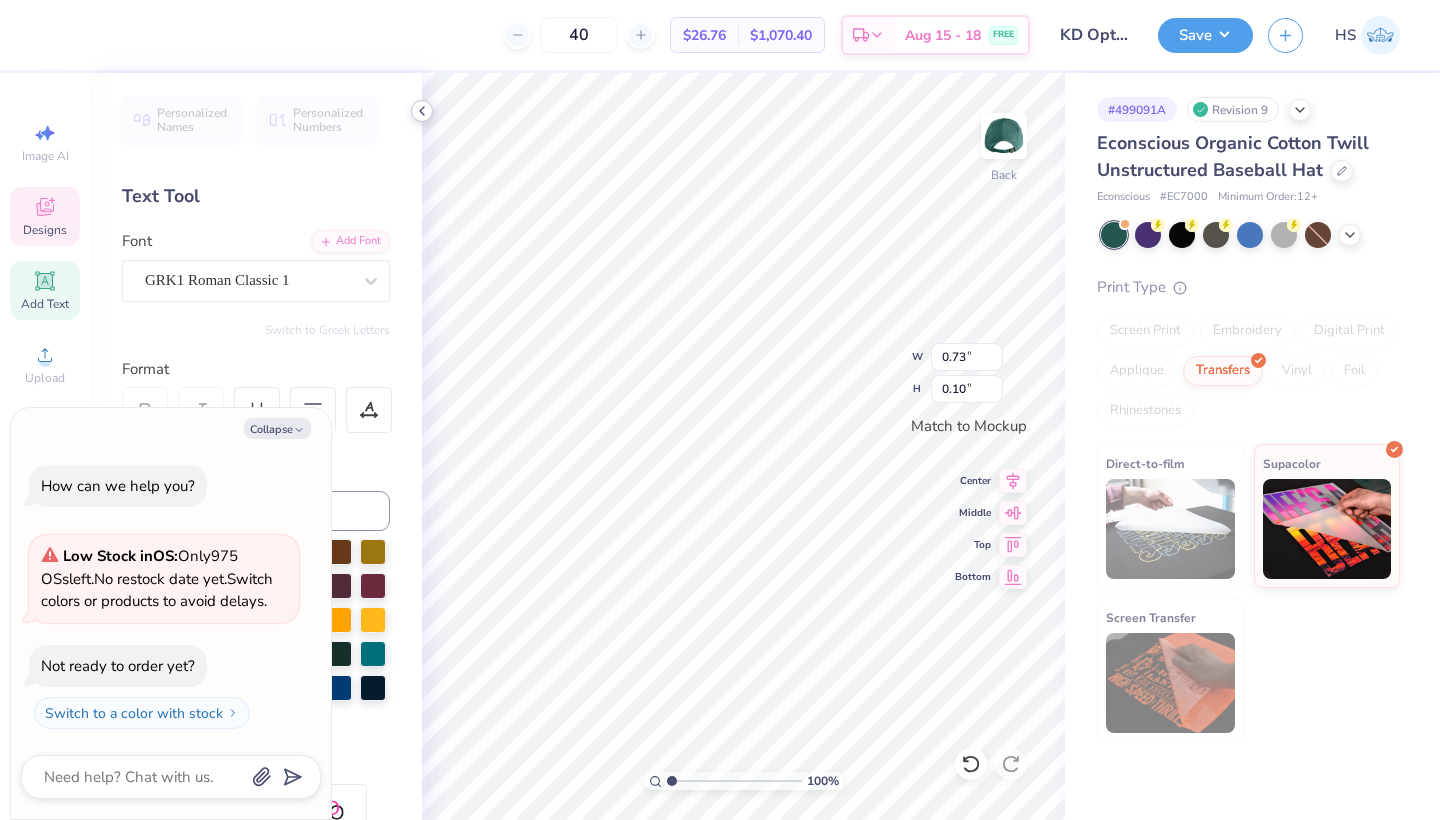 click 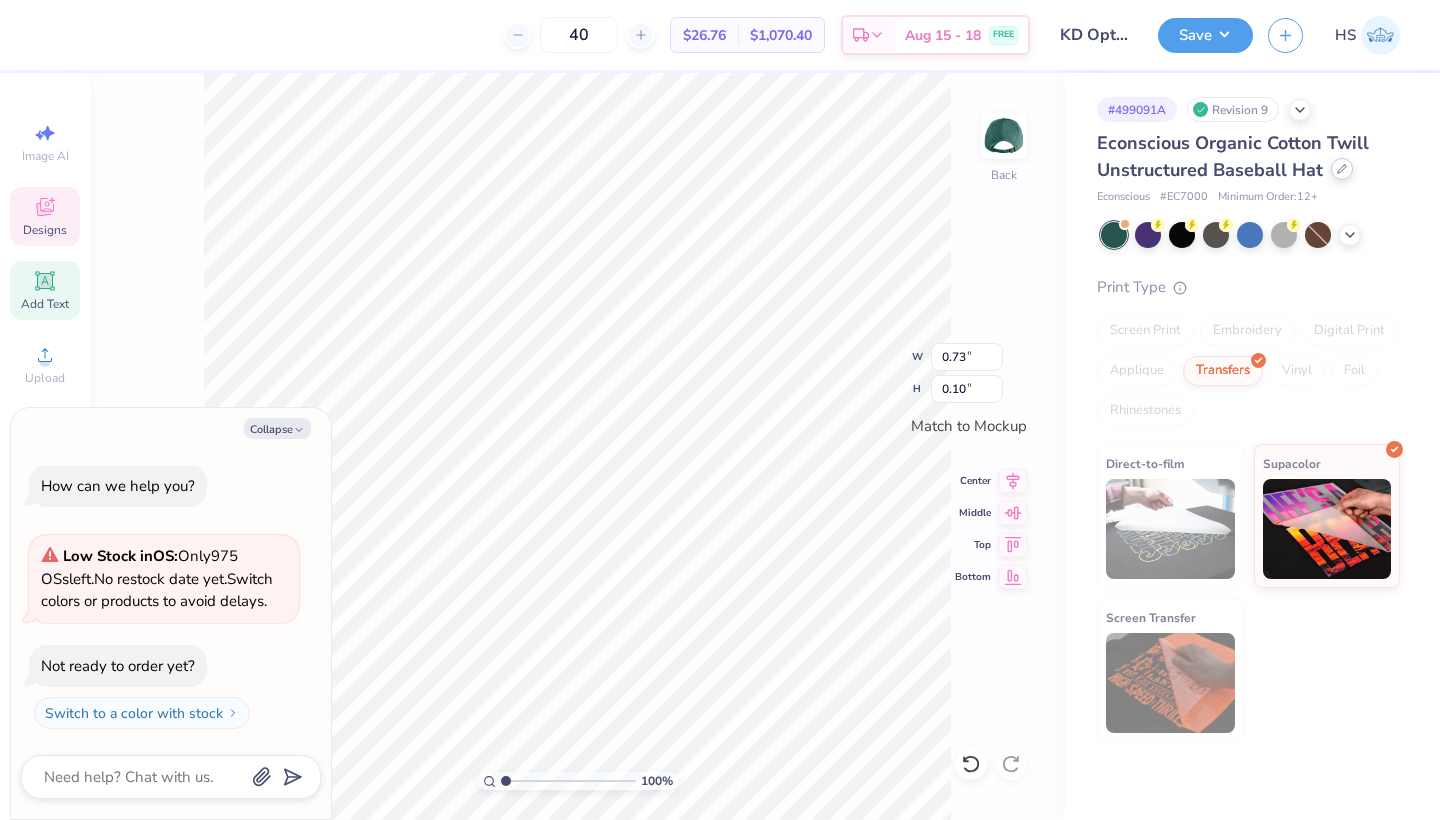click 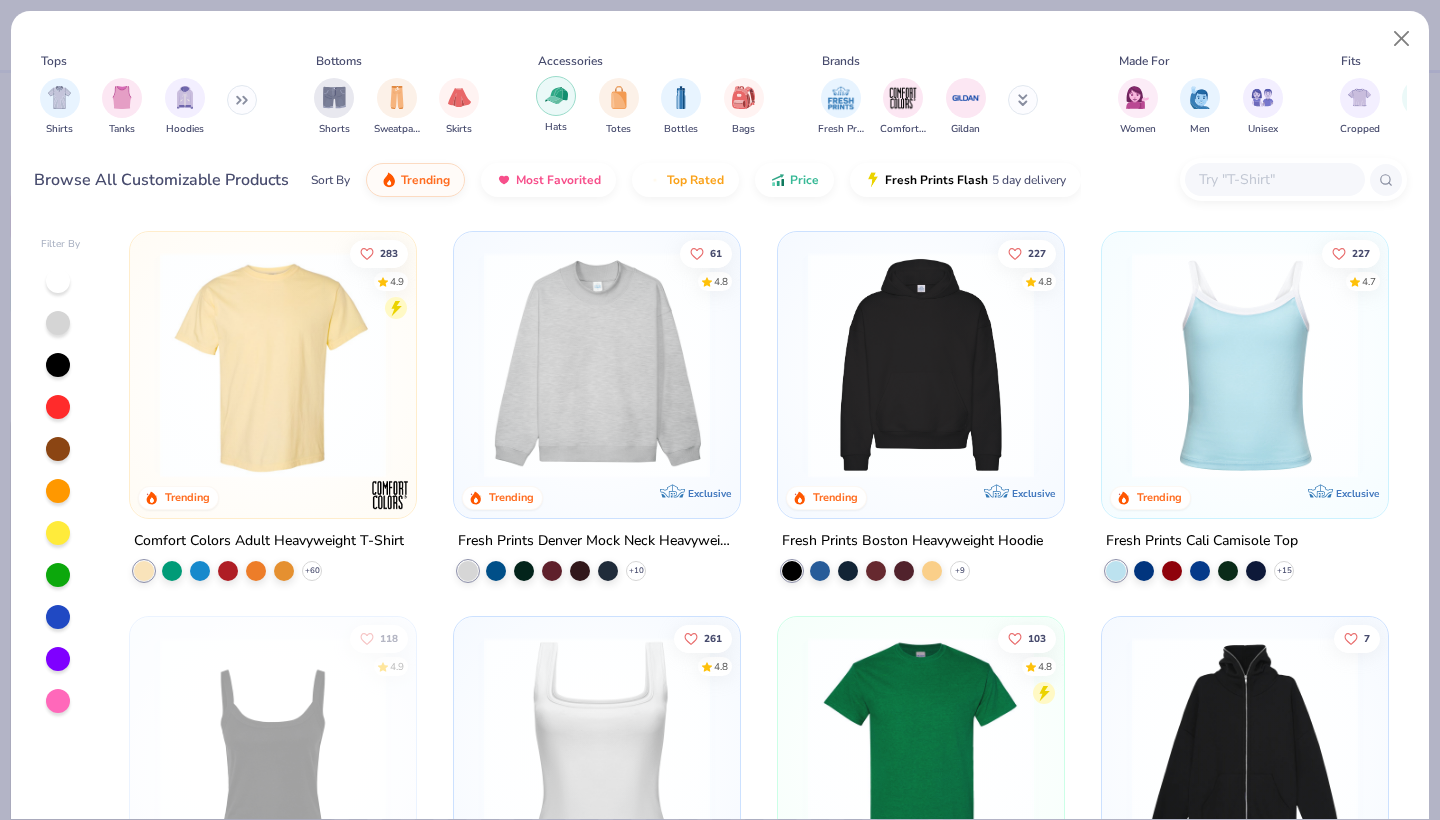 click at bounding box center (556, 95) 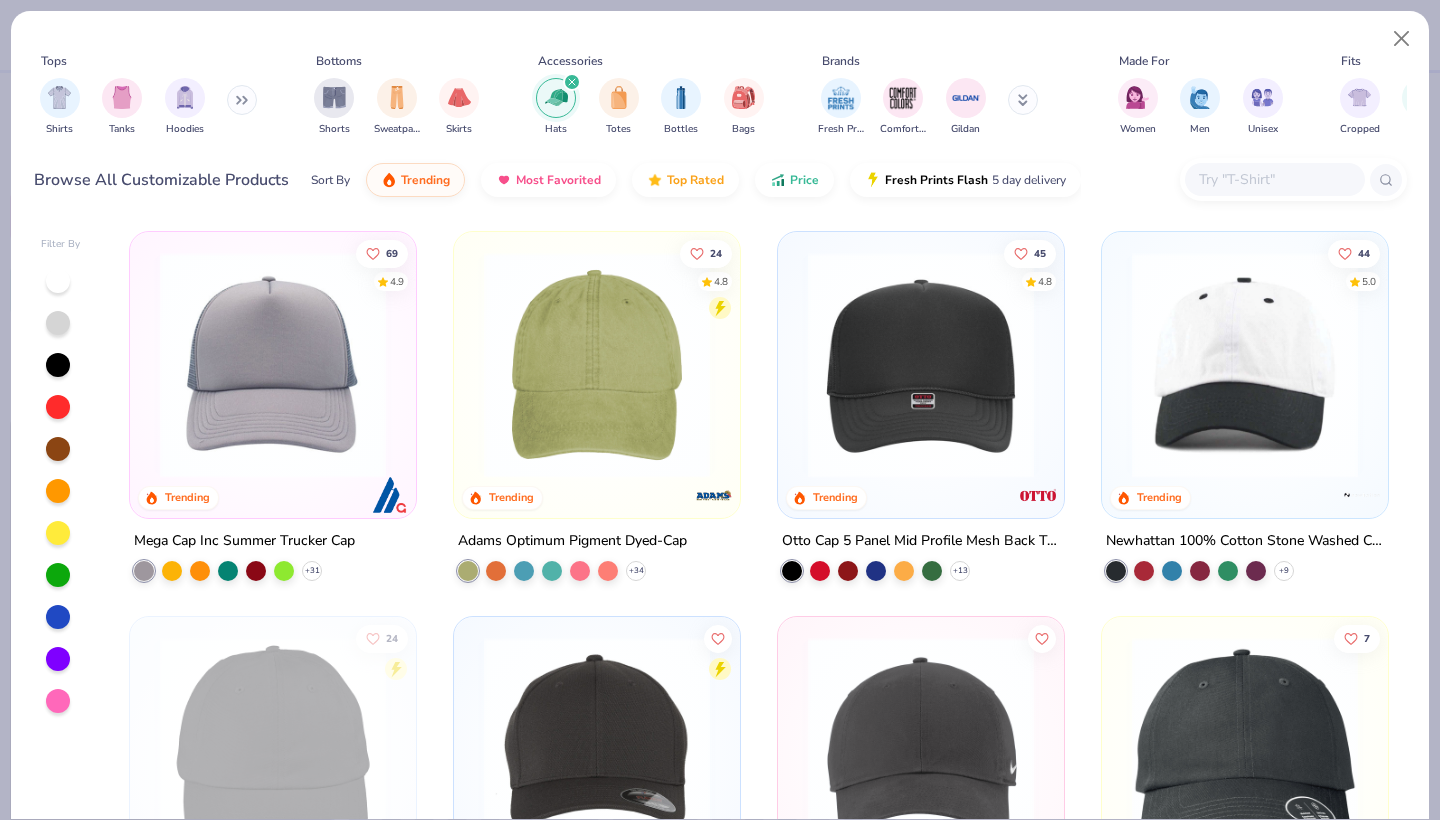 click at bounding box center [58, 575] 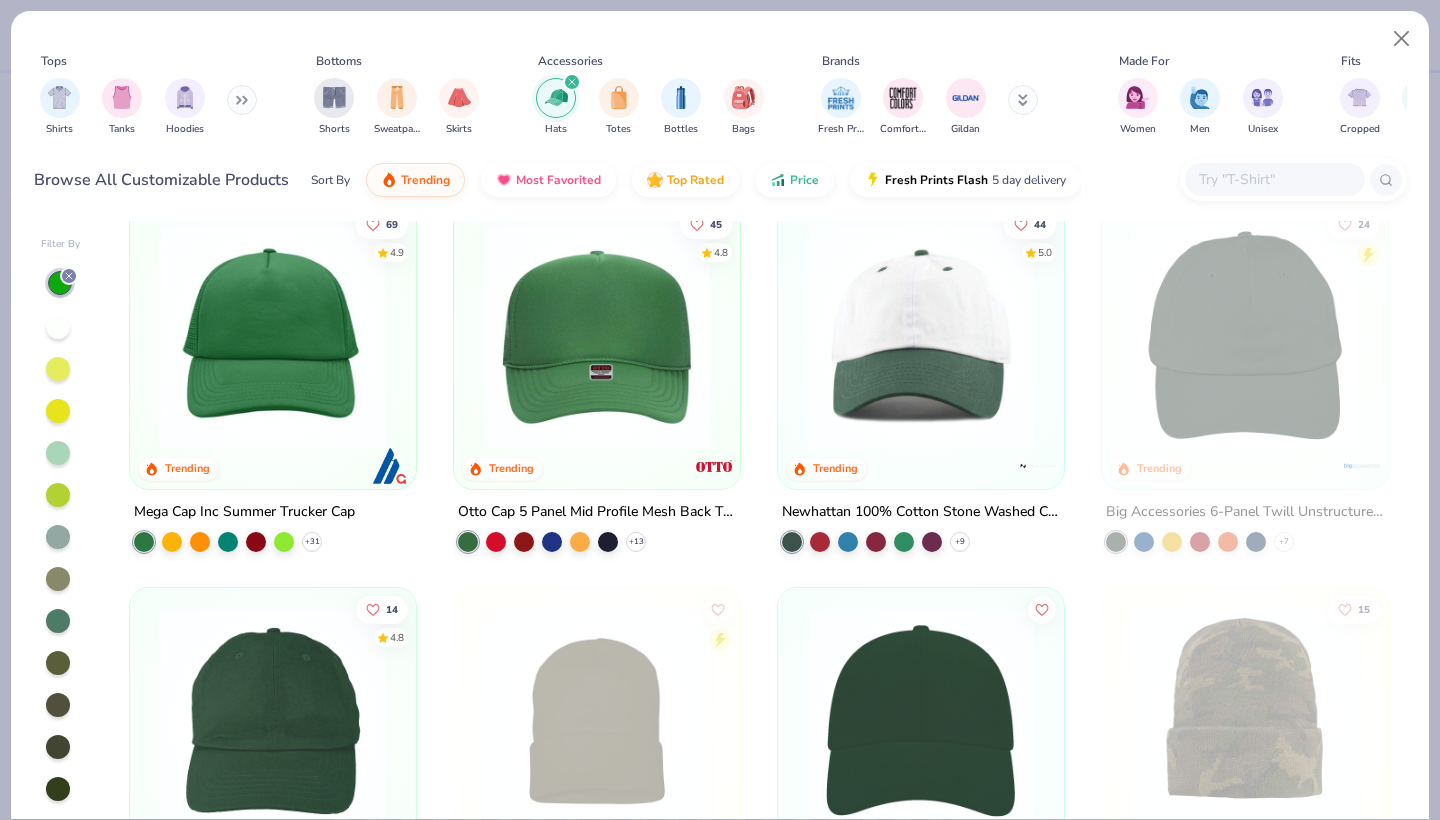 scroll, scrollTop: 49, scrollLeft: 0, axis: vertical 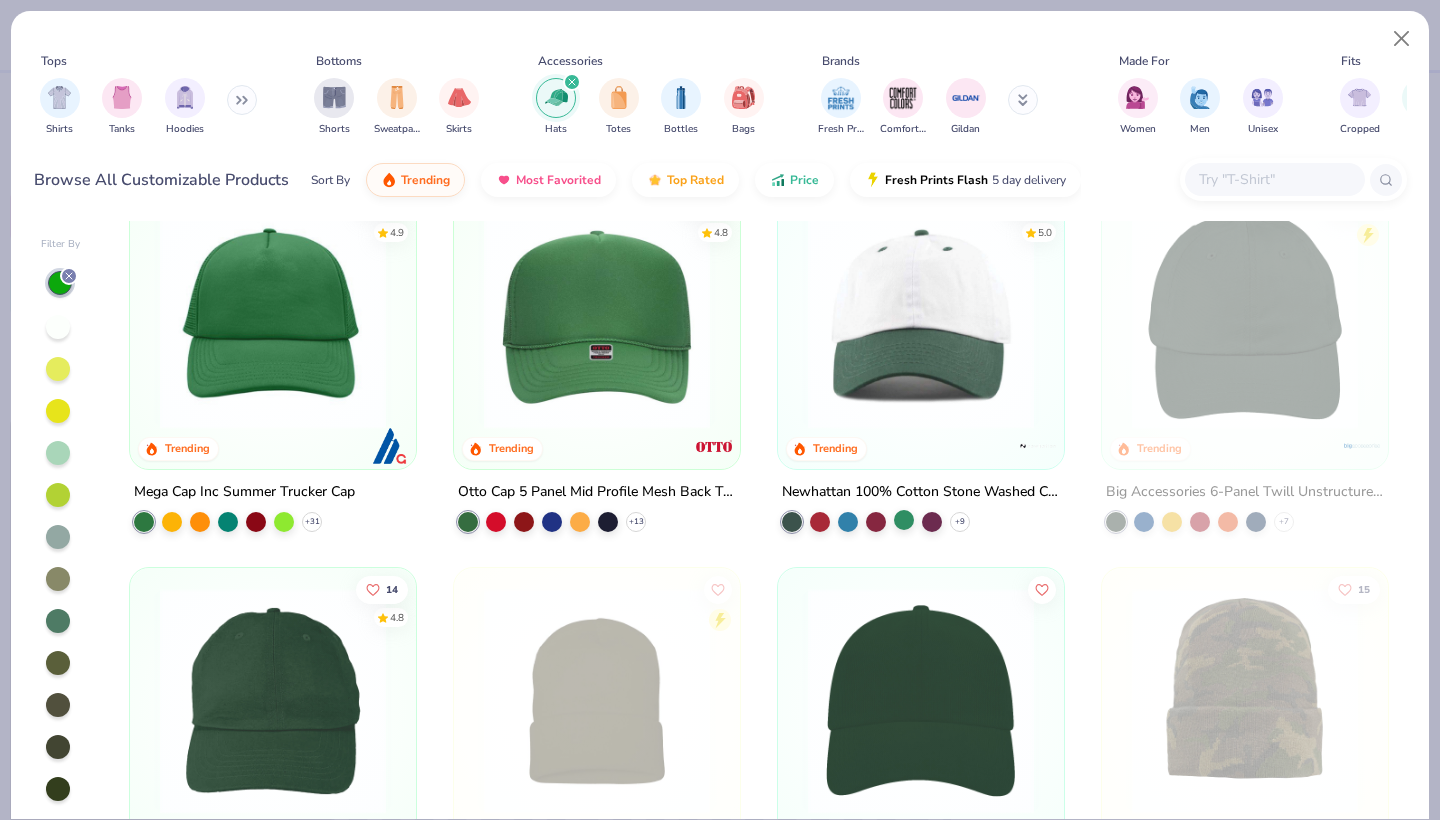 click at bounding box center (904, 520) 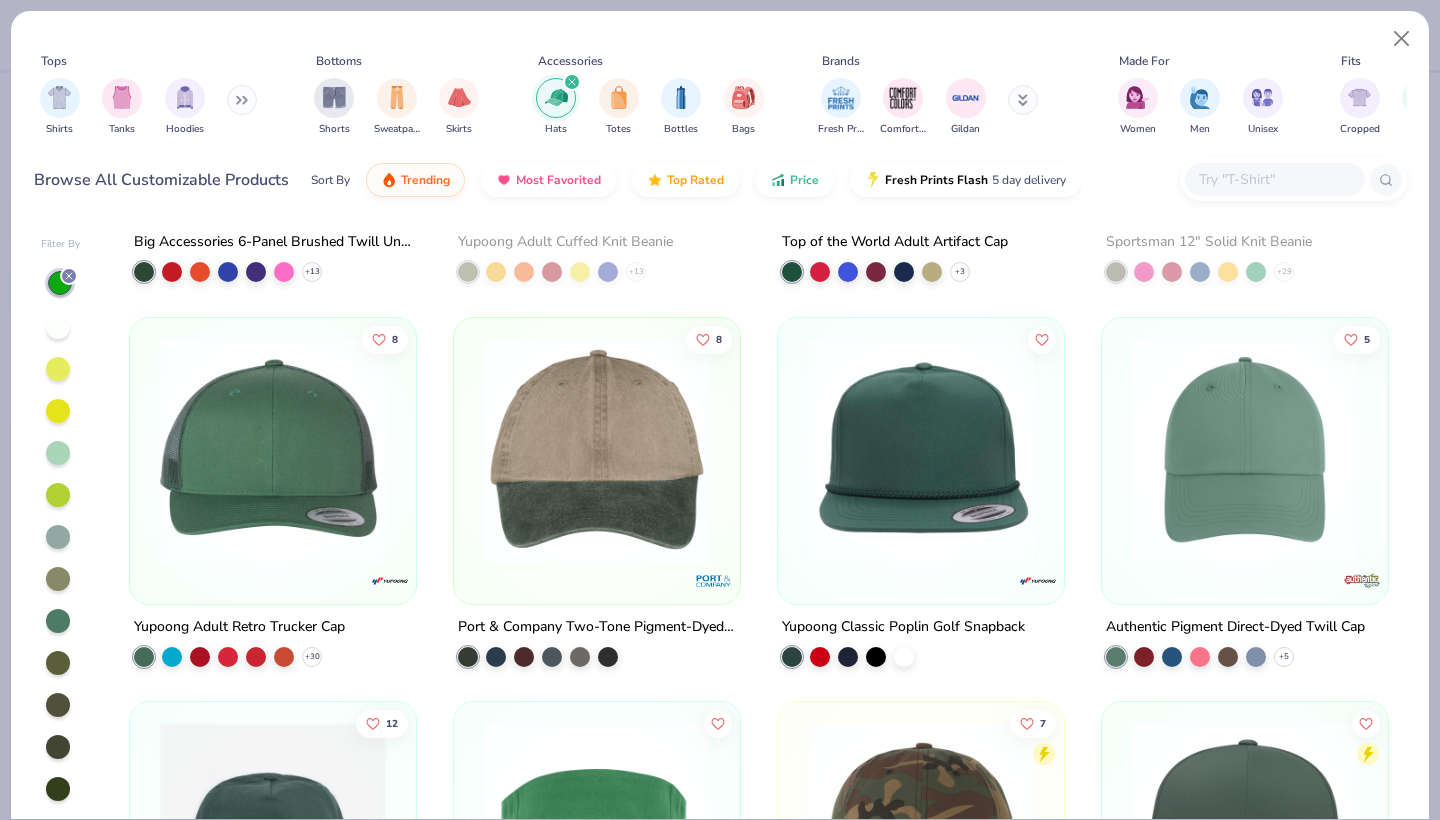 scroll, scrollTop: 695, scrollLeft: 0, axis: vertical 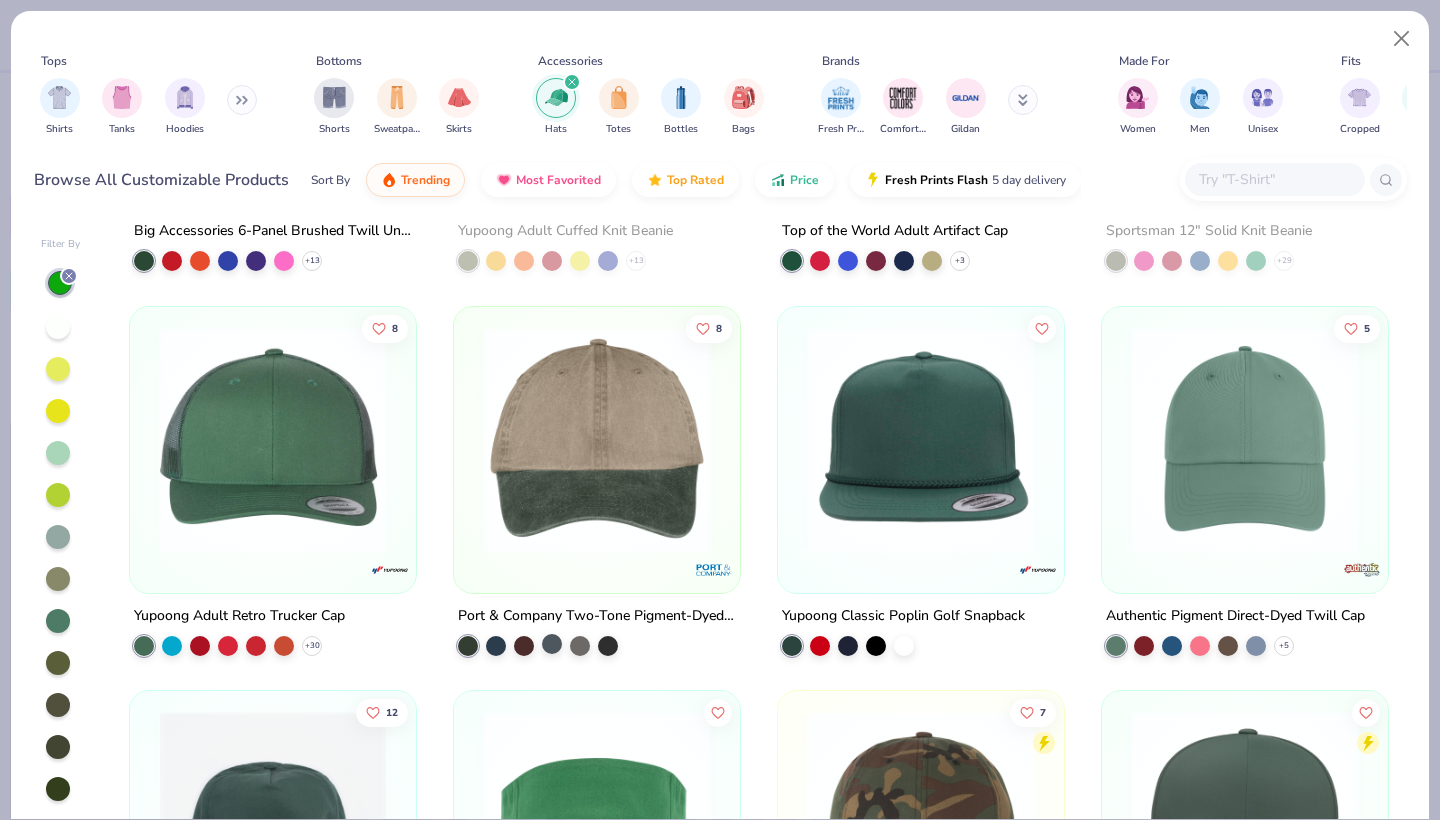 click at bounding box center (552, 643) 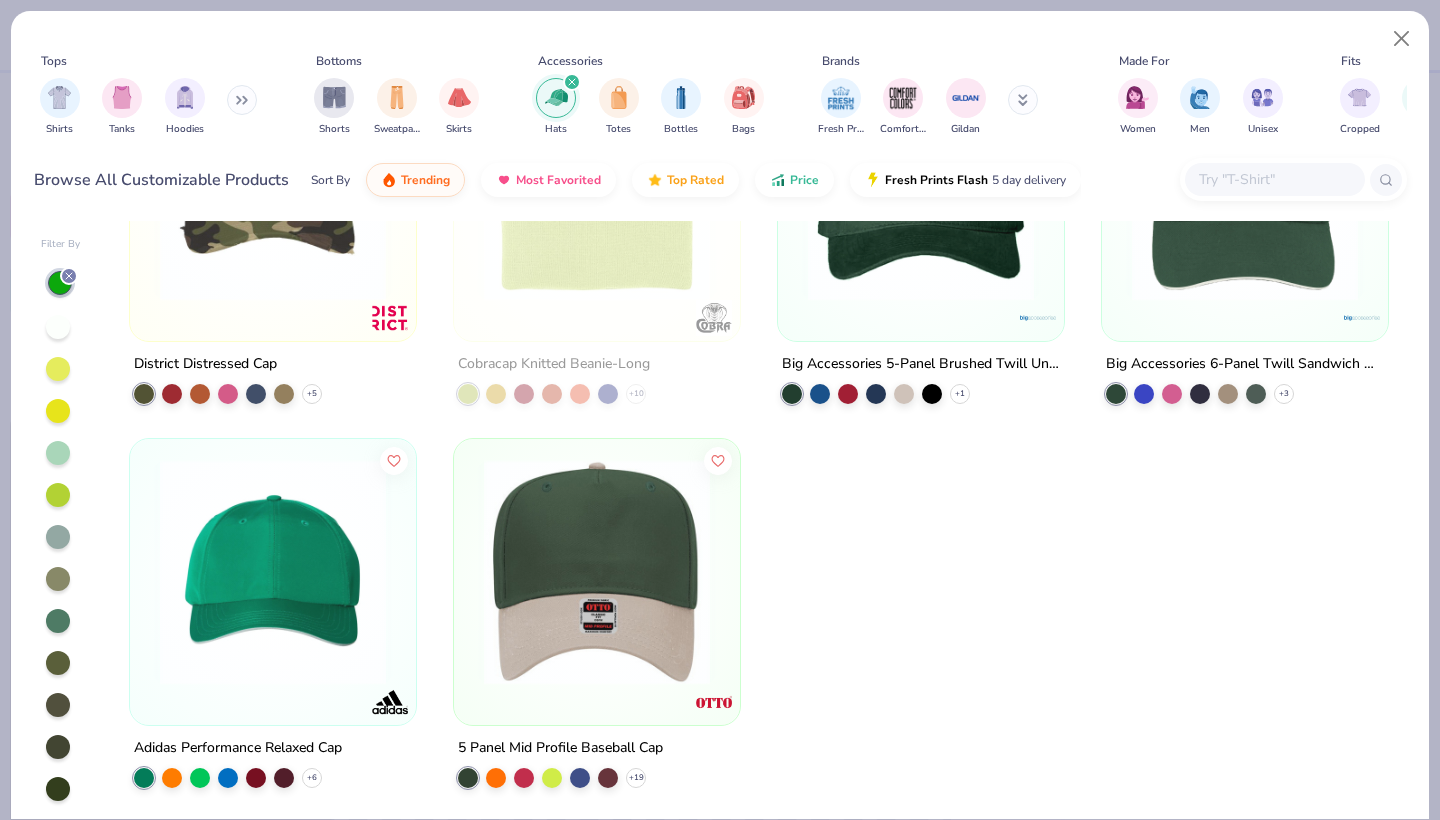 scroll, scrollTop: 2486, scrollLeft: 0, axis: vertical 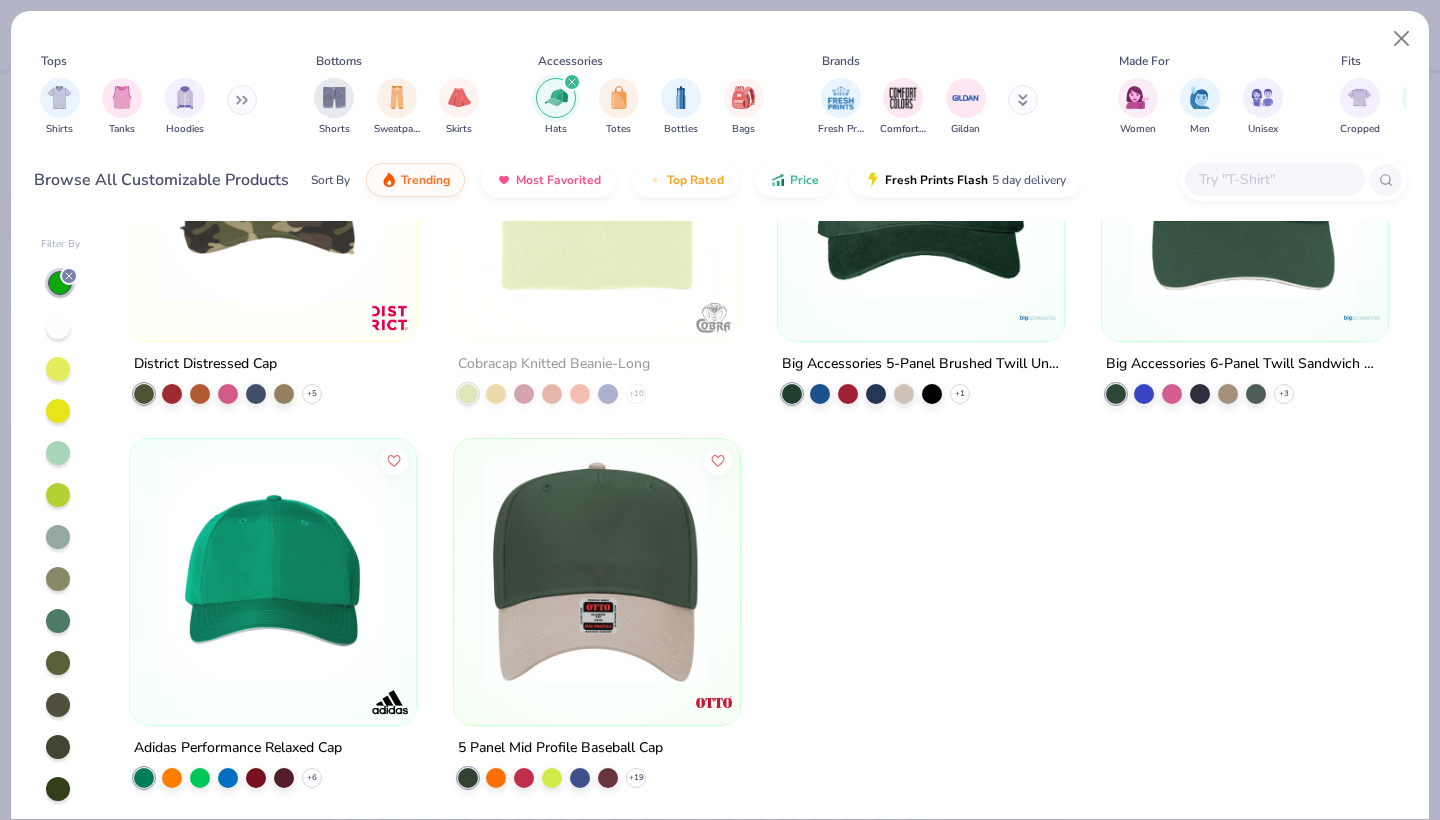 click at bounding box center [597, 572] 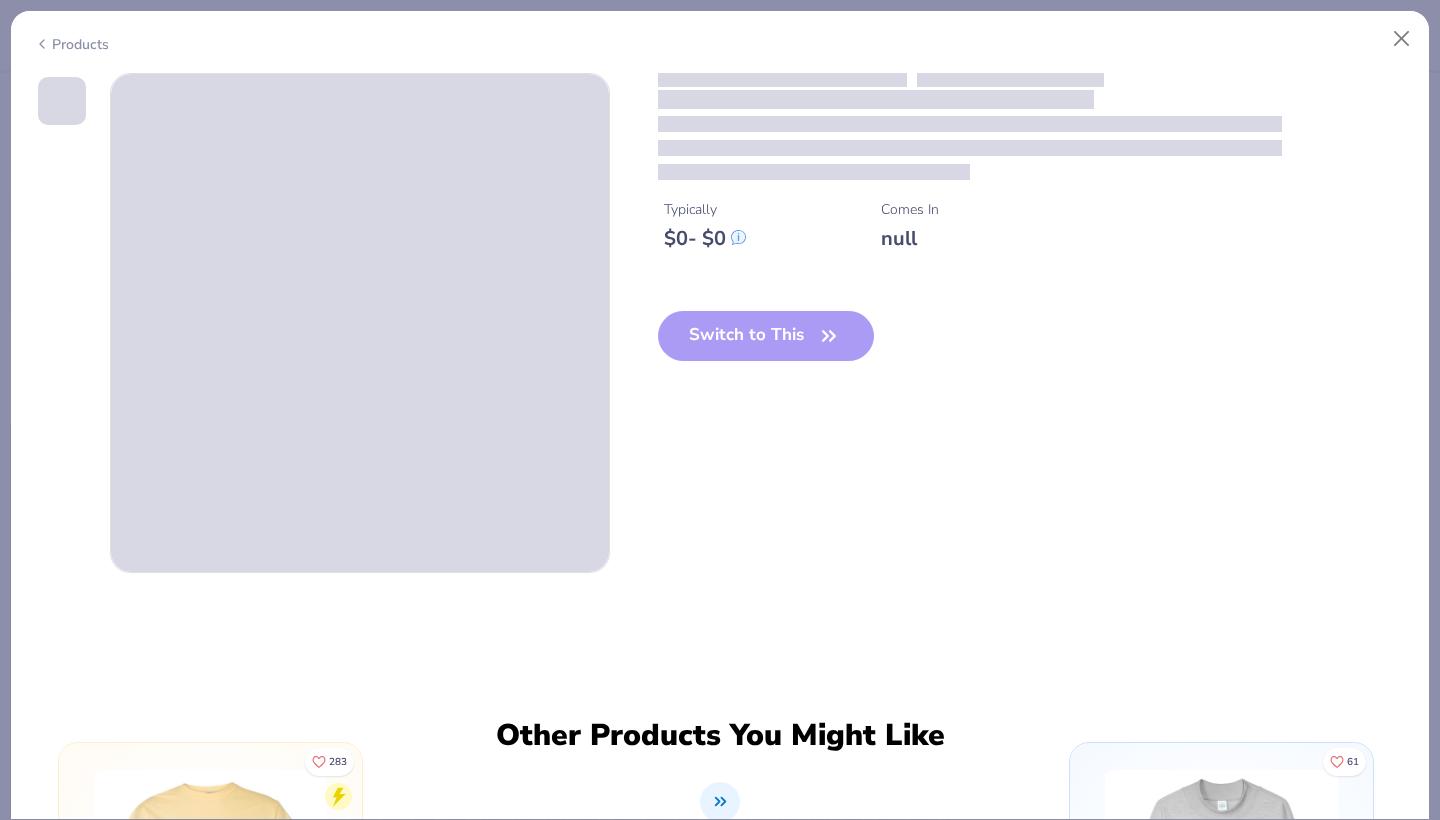 type on "x" 